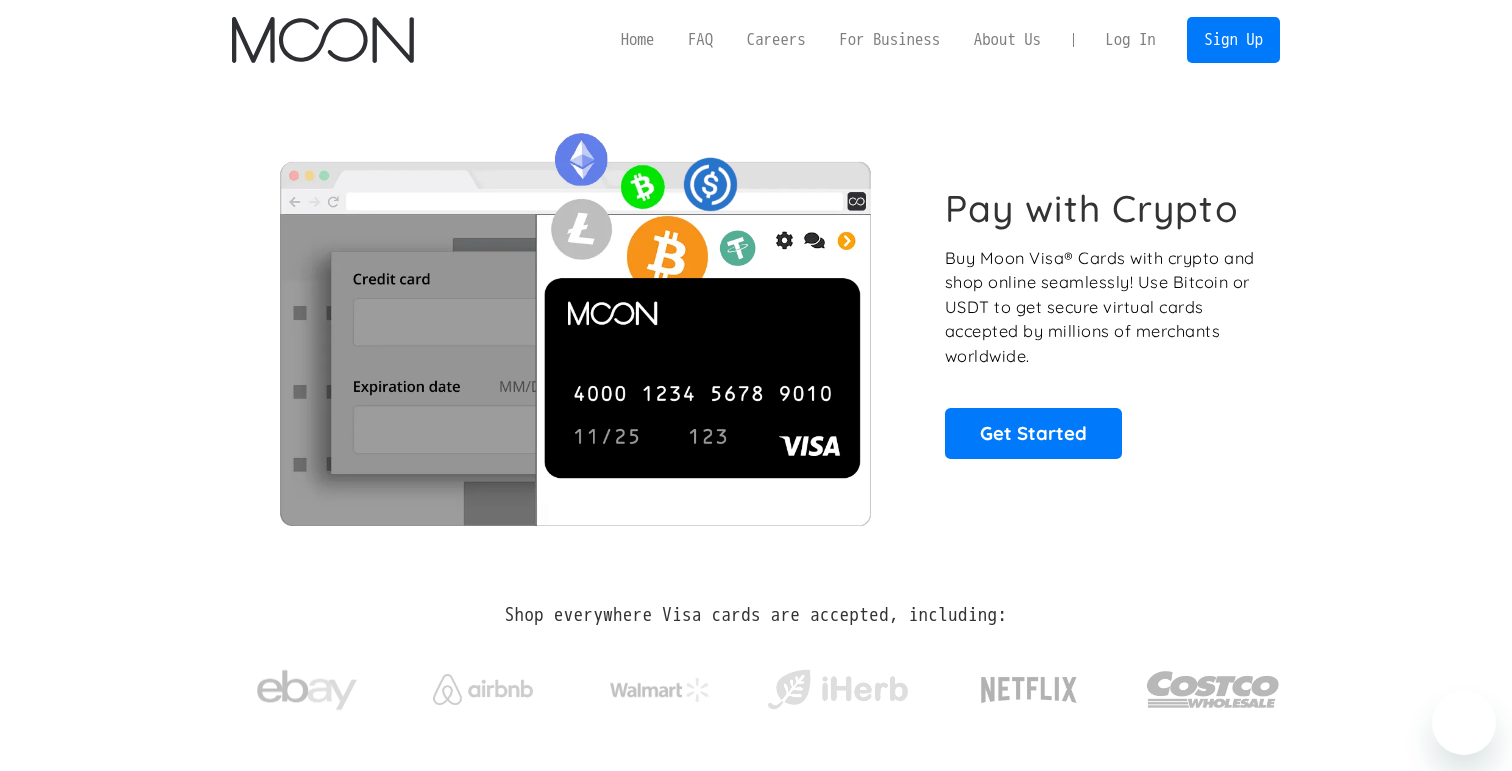 scroll, scrollTop: 0, scrollLeft: 0, axis: both 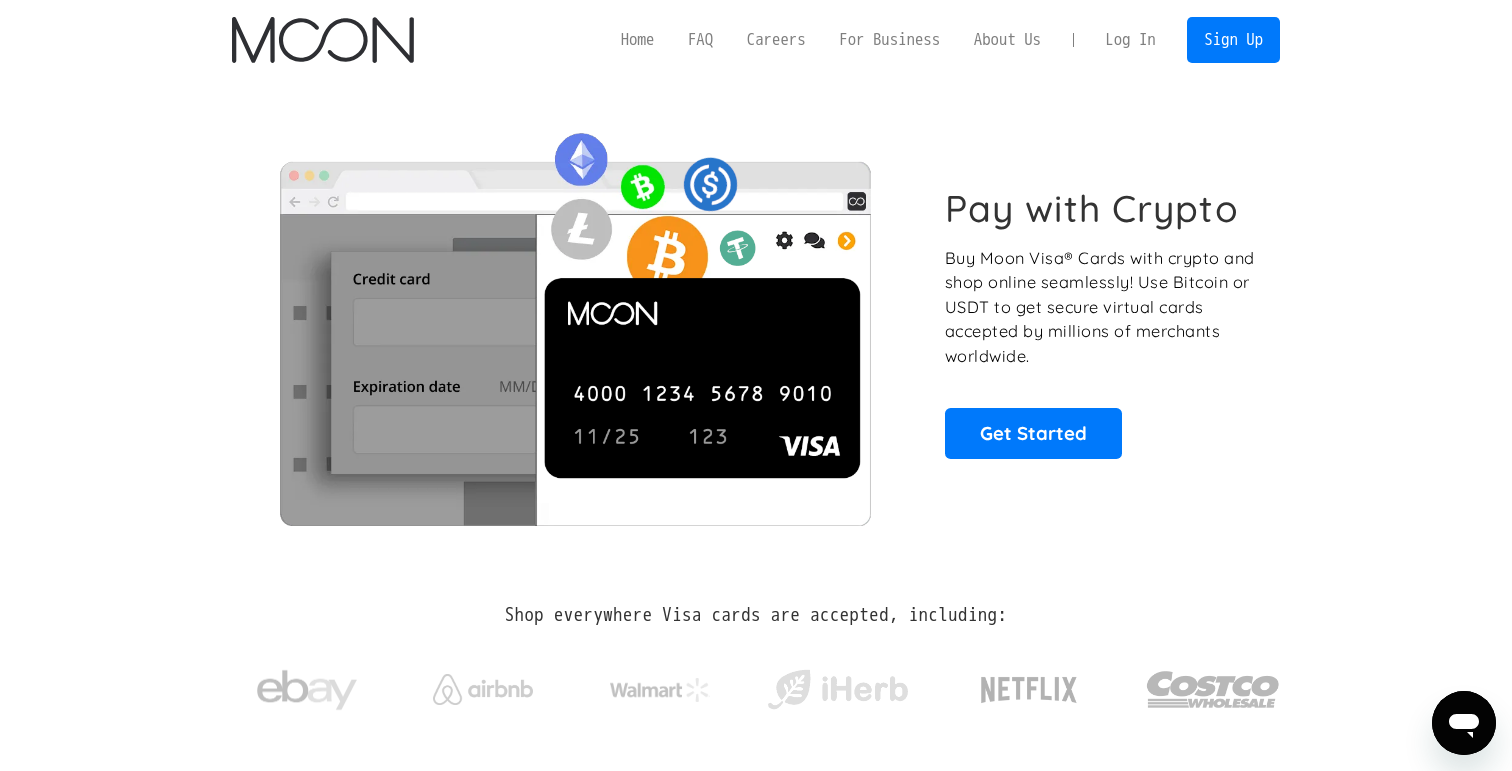 click on "Log In" at bounding box center [1130, 40] 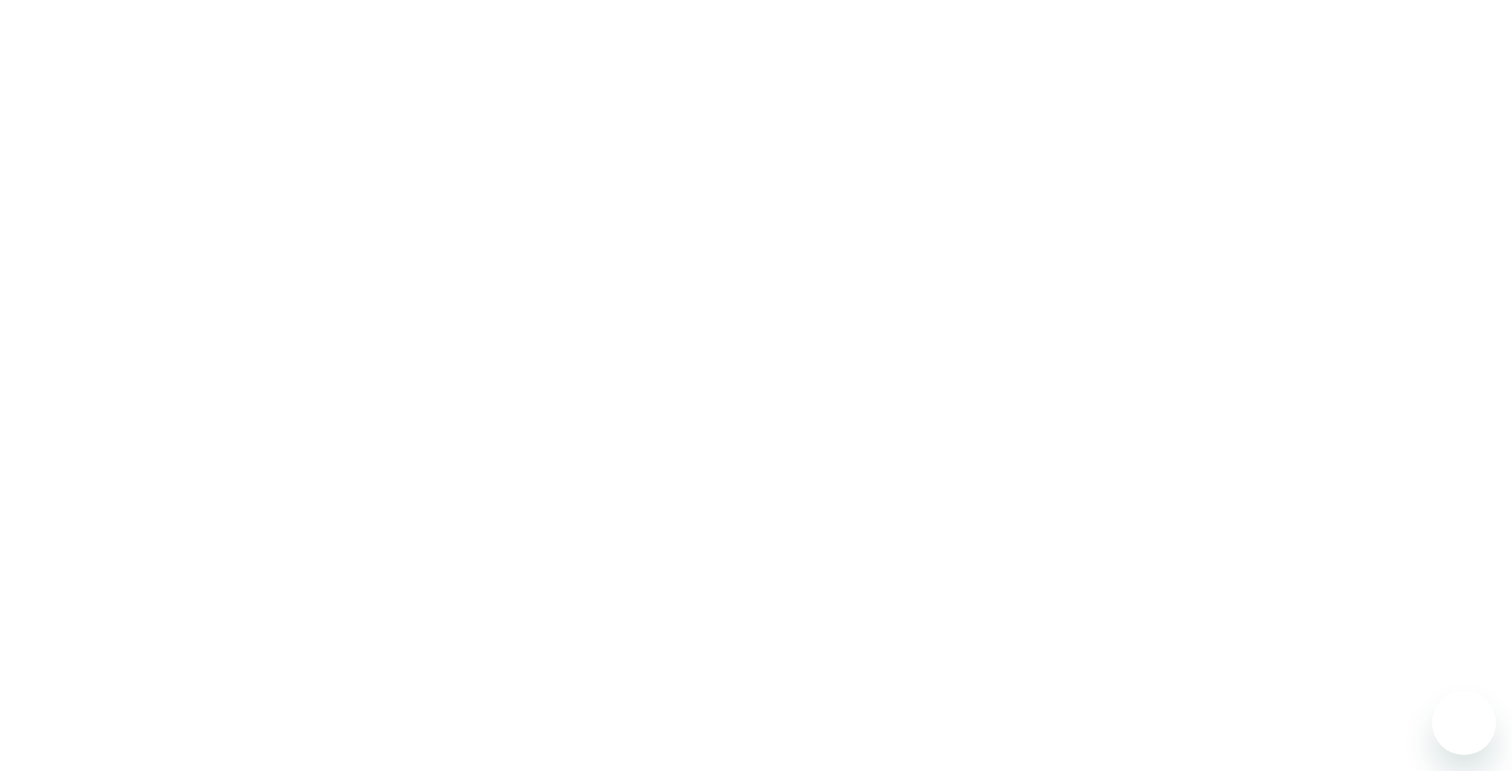 scroll, scrollTop: 0, scrollLeft: 0, axis: both 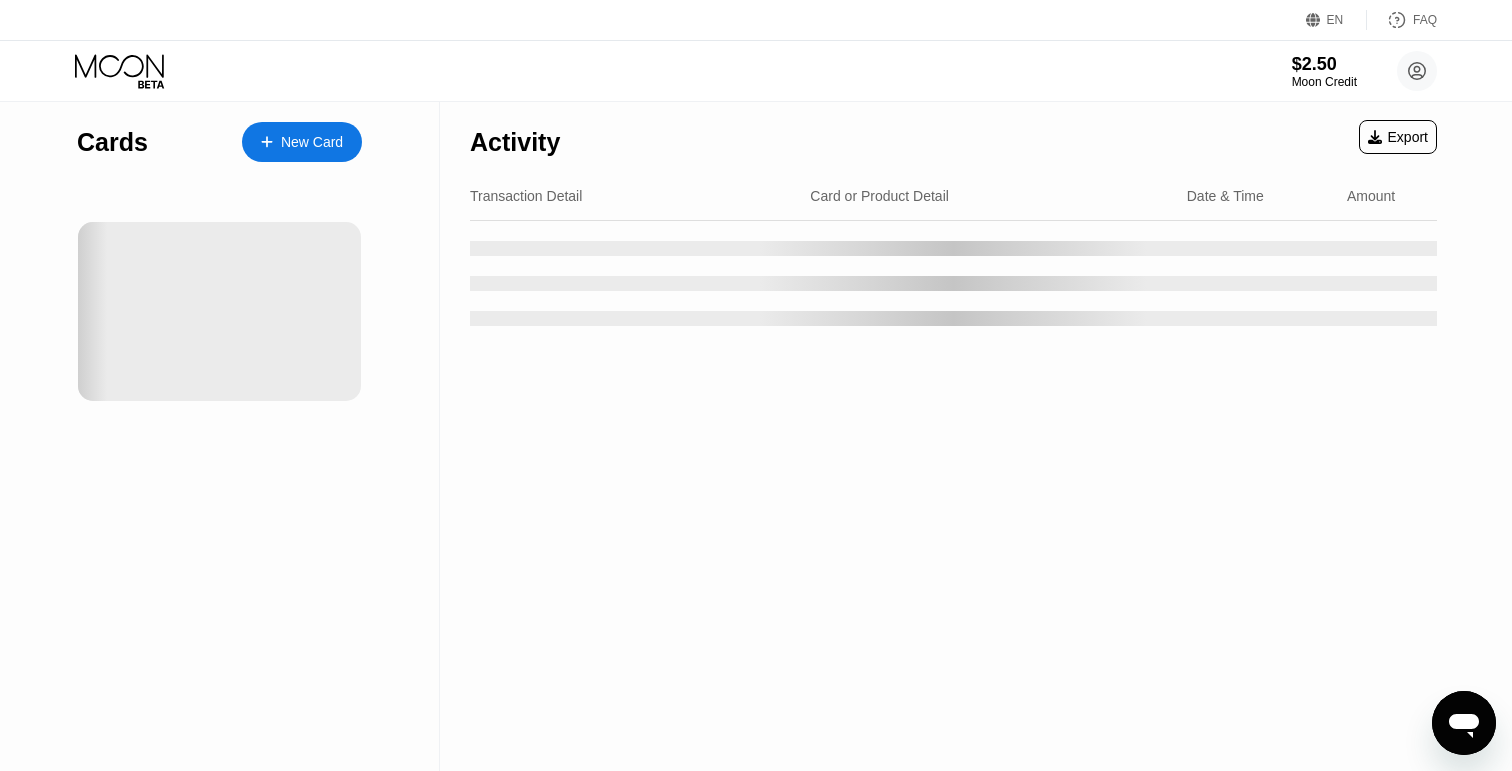 click on "Cards    New Card" at bounding box center [220, 436] 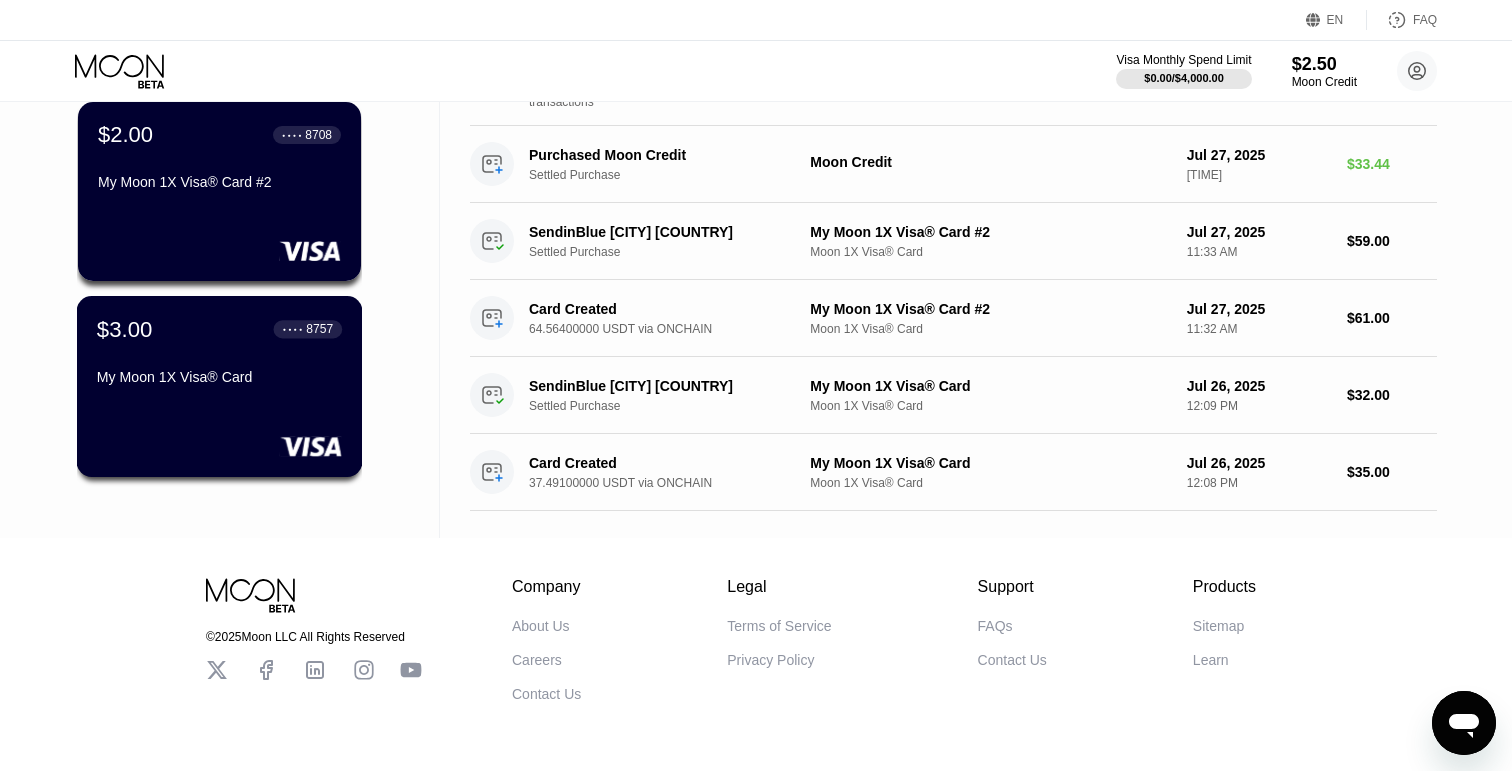 scroll, scrollTop: 337, scrollLeft: 0, axis: vertical 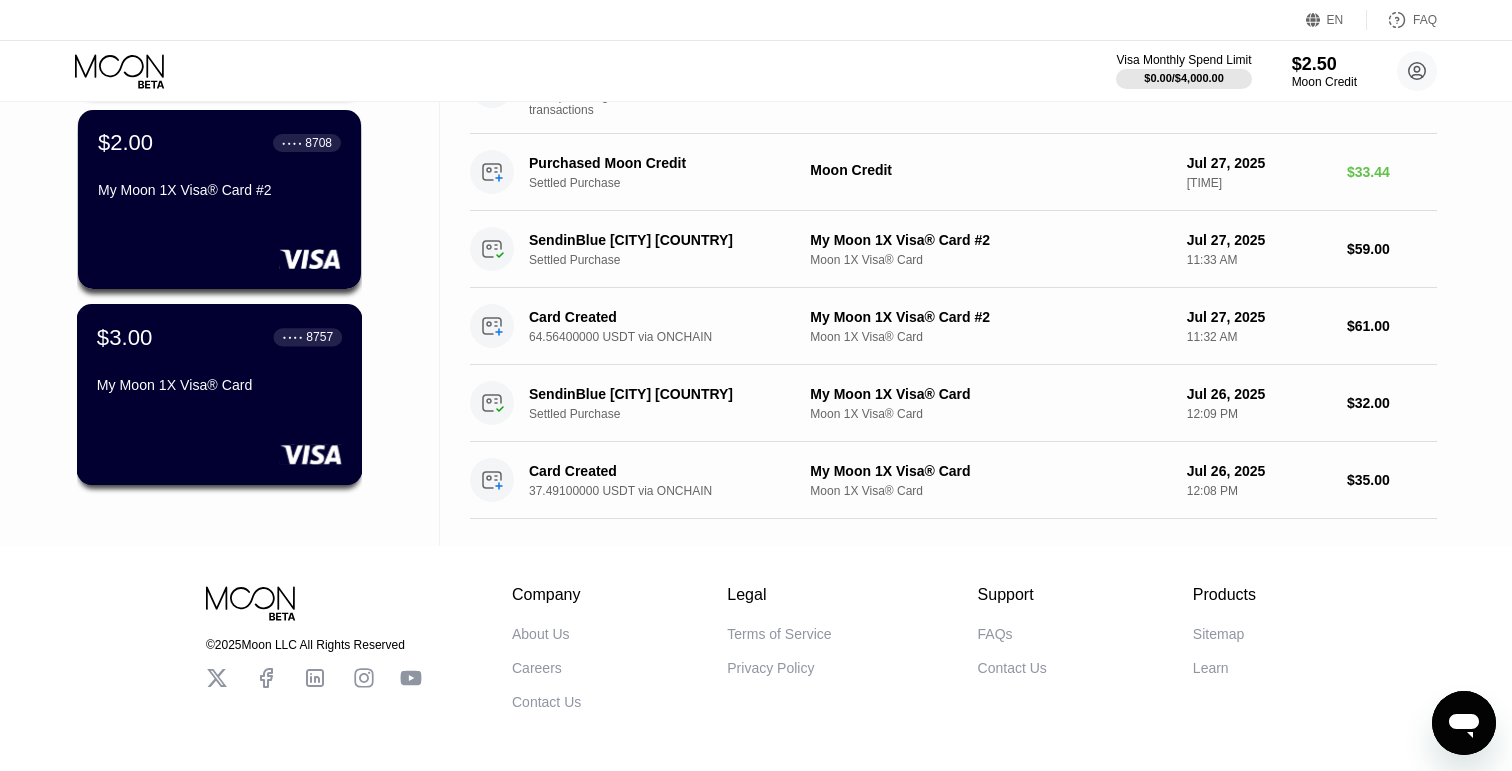 click on "$3.00 ● ● ● ● 8757 My Moon 1X Visa® Card" at bounding box center [219, 362] 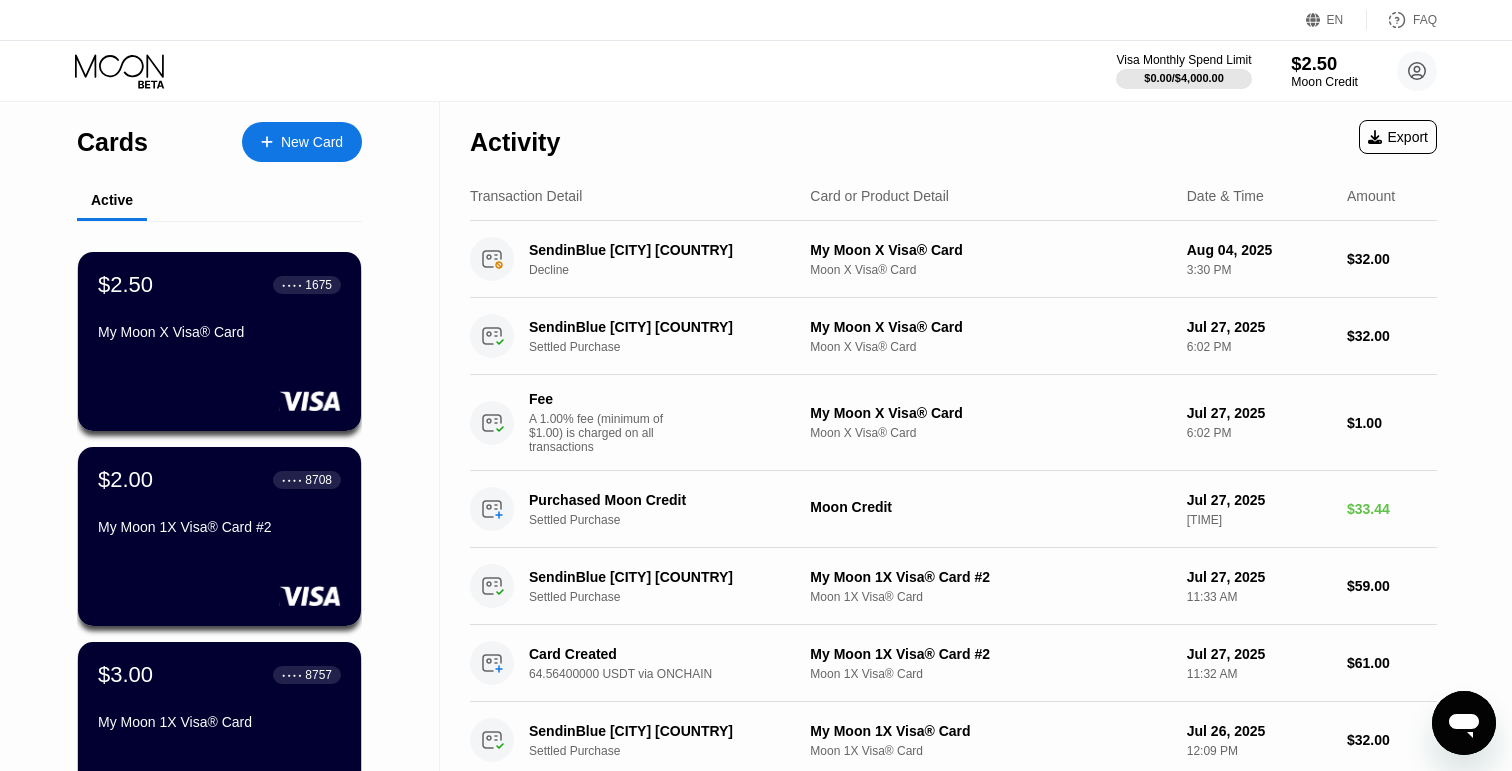 click on "$2.50" at bounding box center (1324, 63) 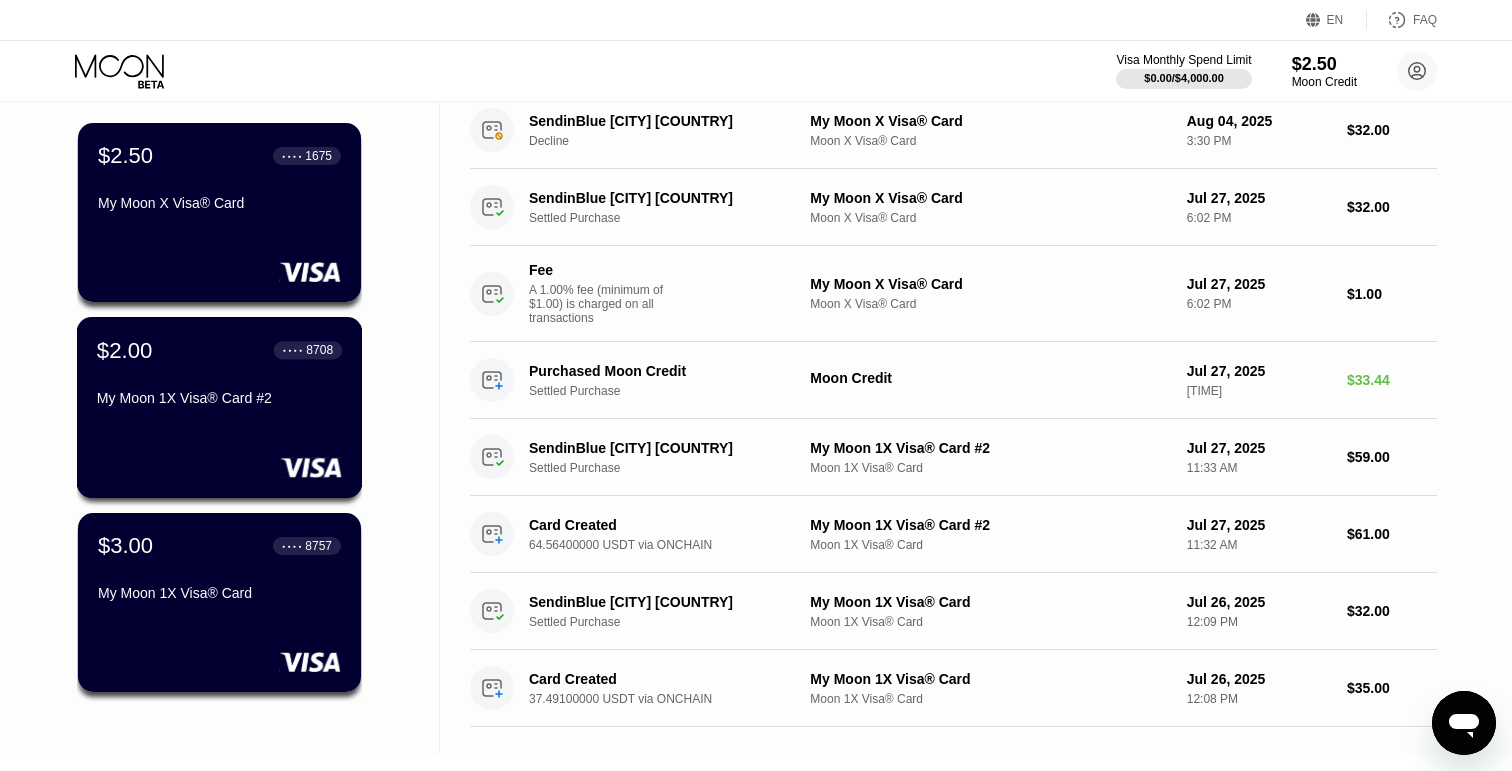 scroll, scrollTop: 169, scrollLeft: 0, axis: vertical 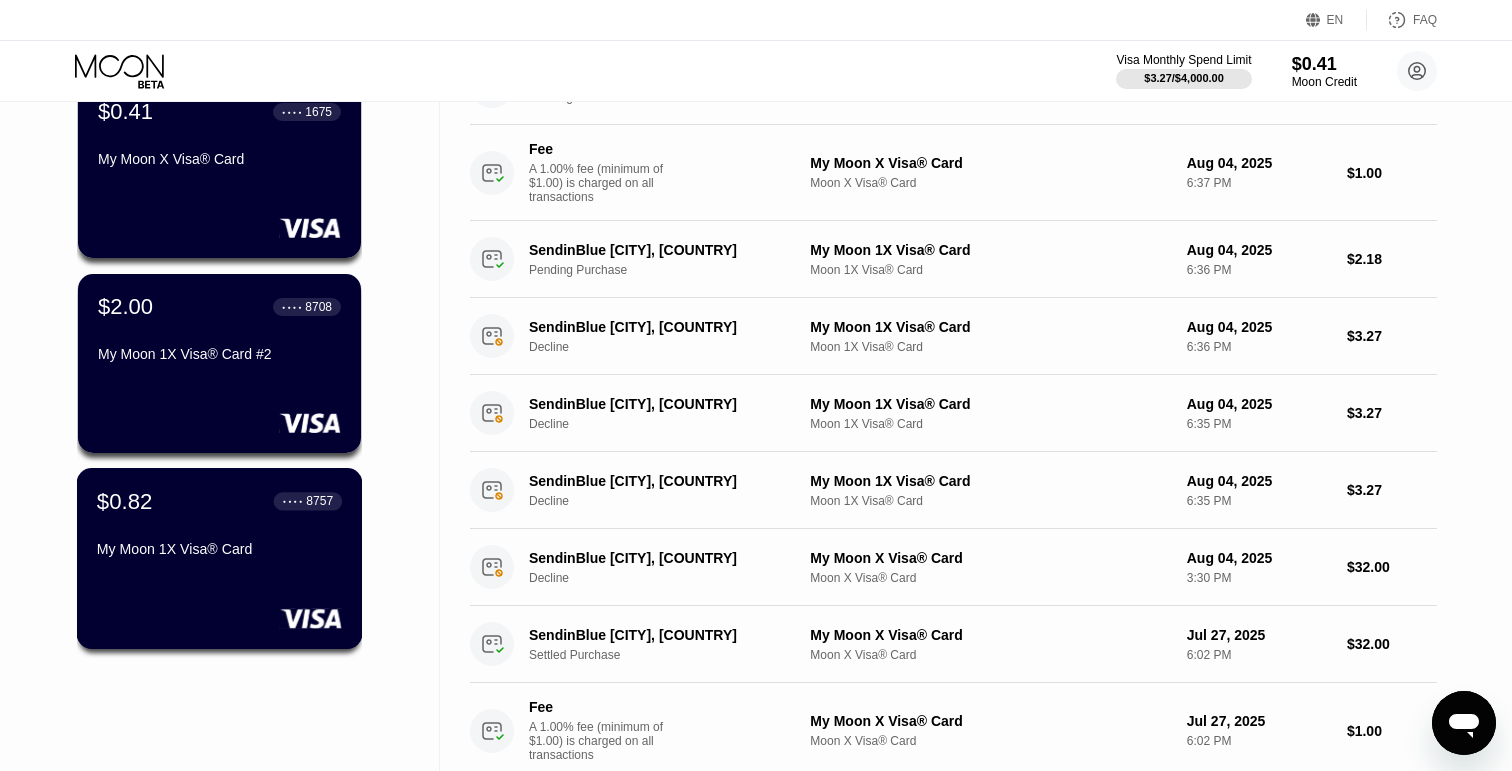click on "My Moon 1X Visa® Card" at bounding box center (219, 553) 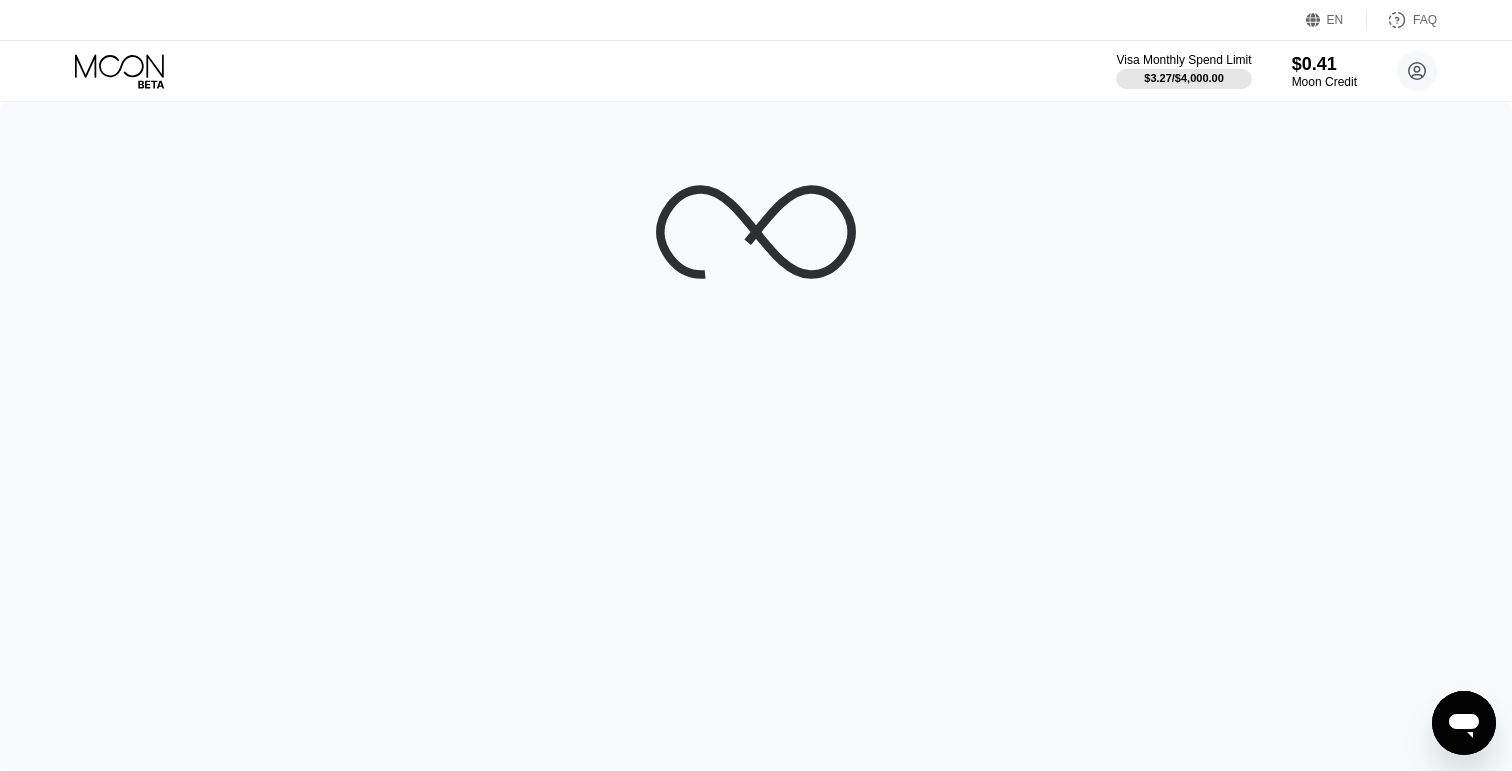 scroll, scrollTop: 0, scrollLeft: 0, axis: both 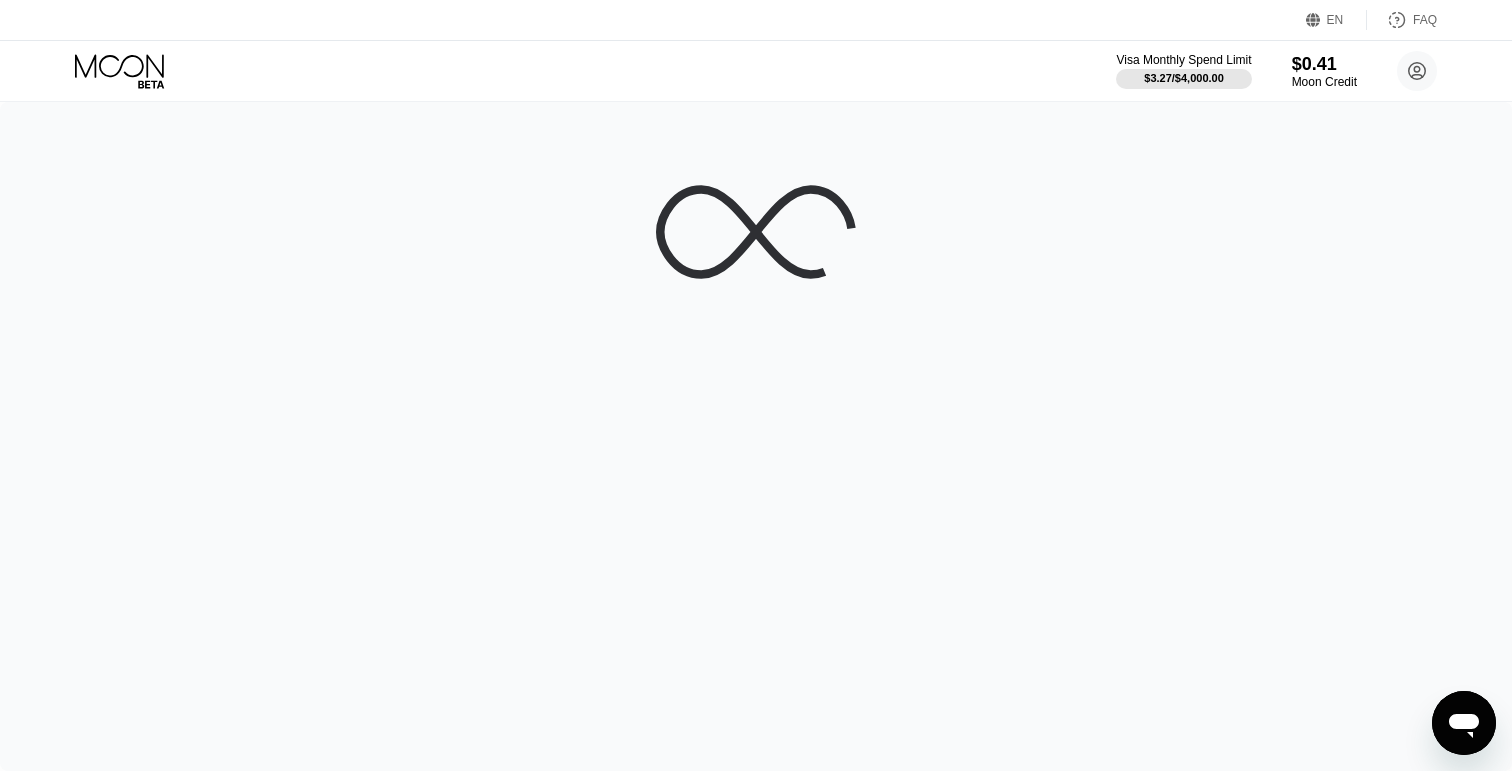 click at bounding box center [756, 436] 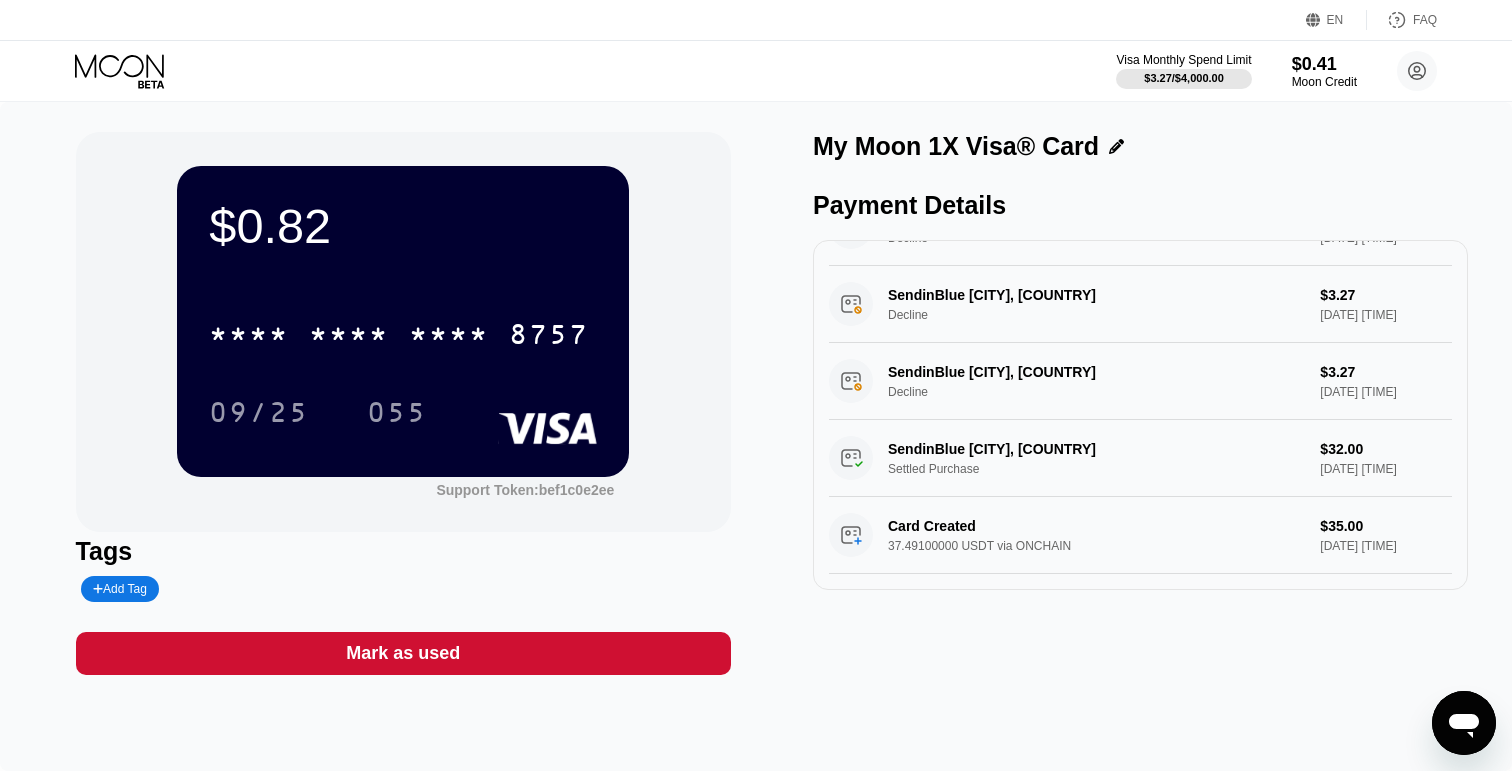scroll, scrollTop: 0, scrollLeft: 0, axis: both 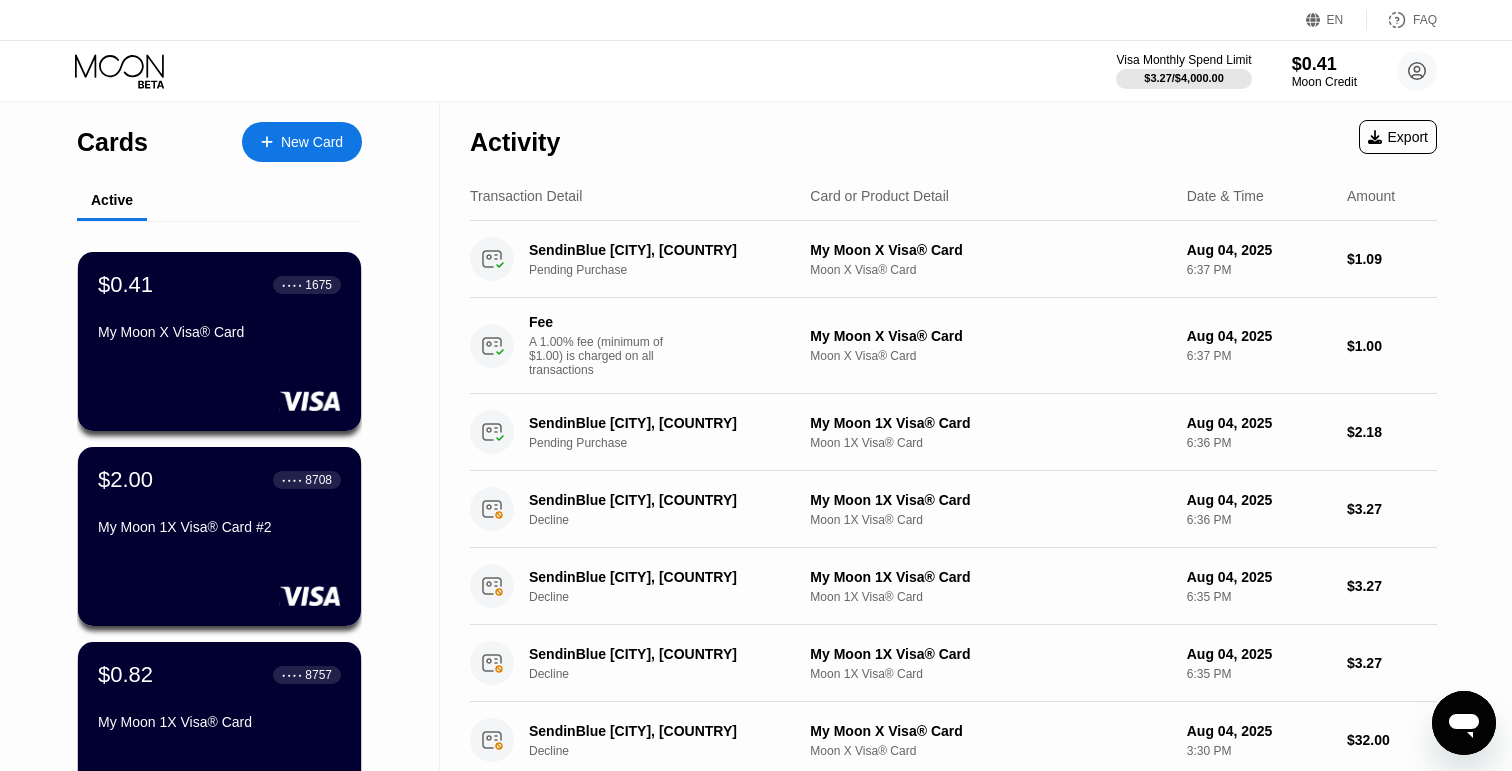 click on "Cards" at bounding box center (112, 142) 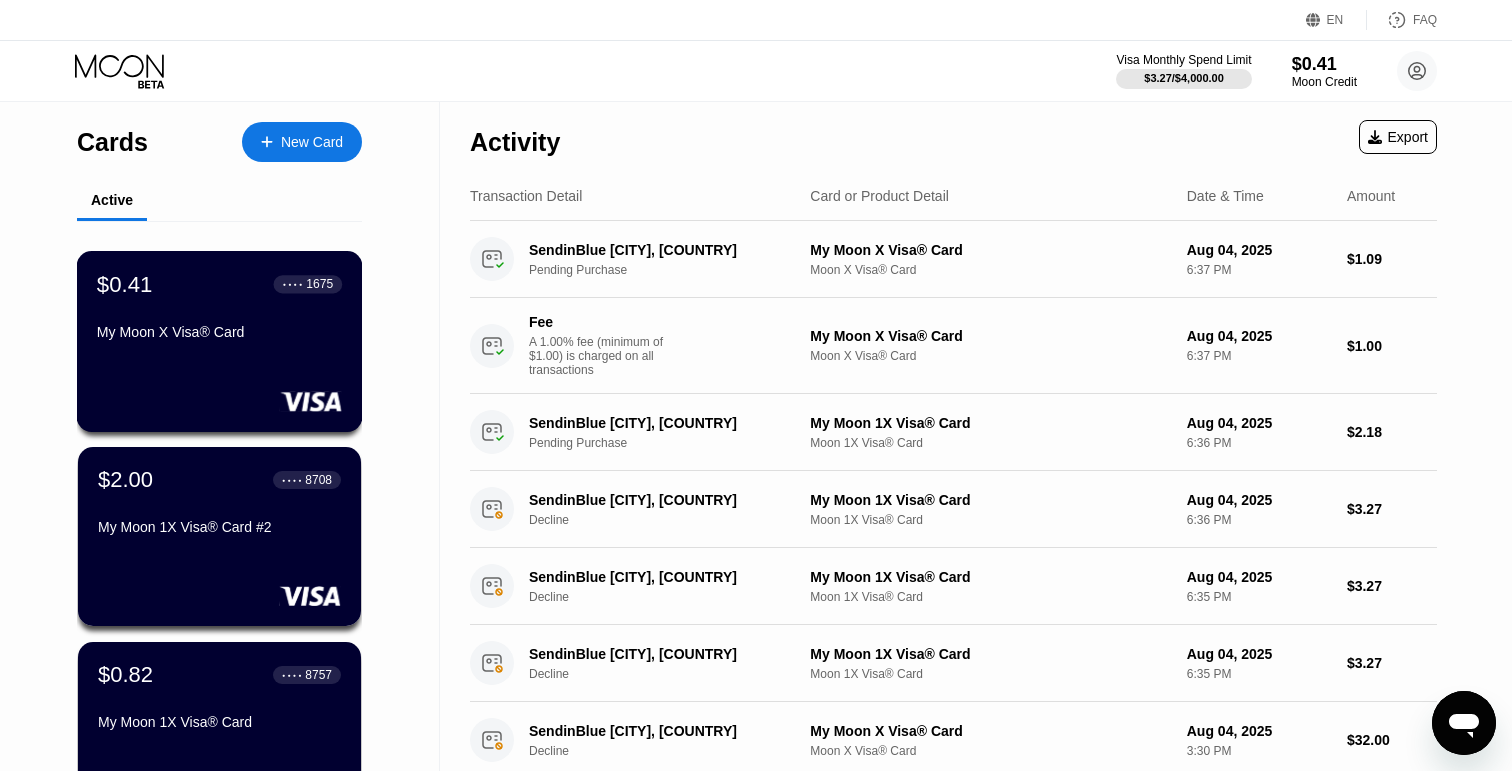 click on "My Moon X Visa® Card" at bounding box center [219, 332] 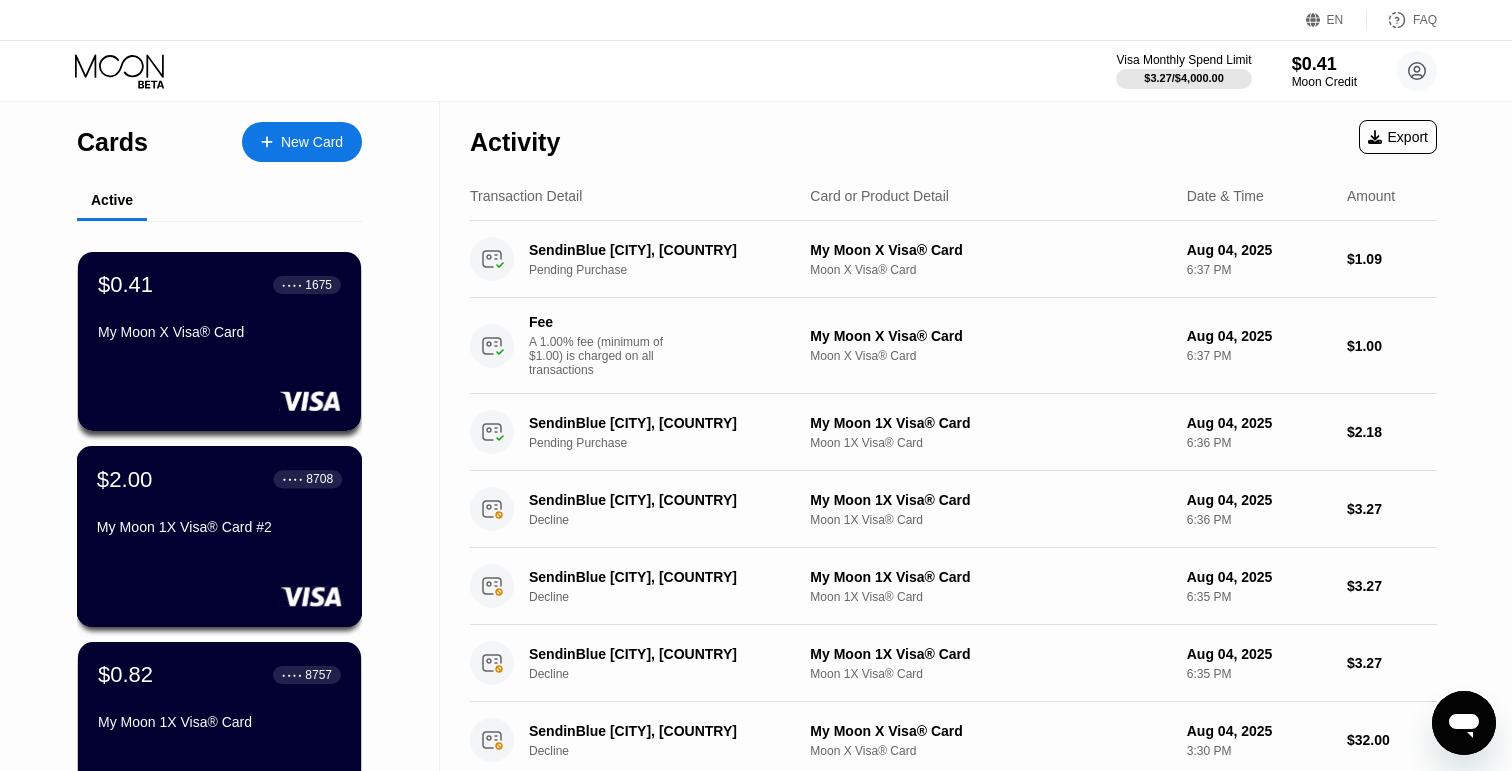 click at bounding box center [219, 596] 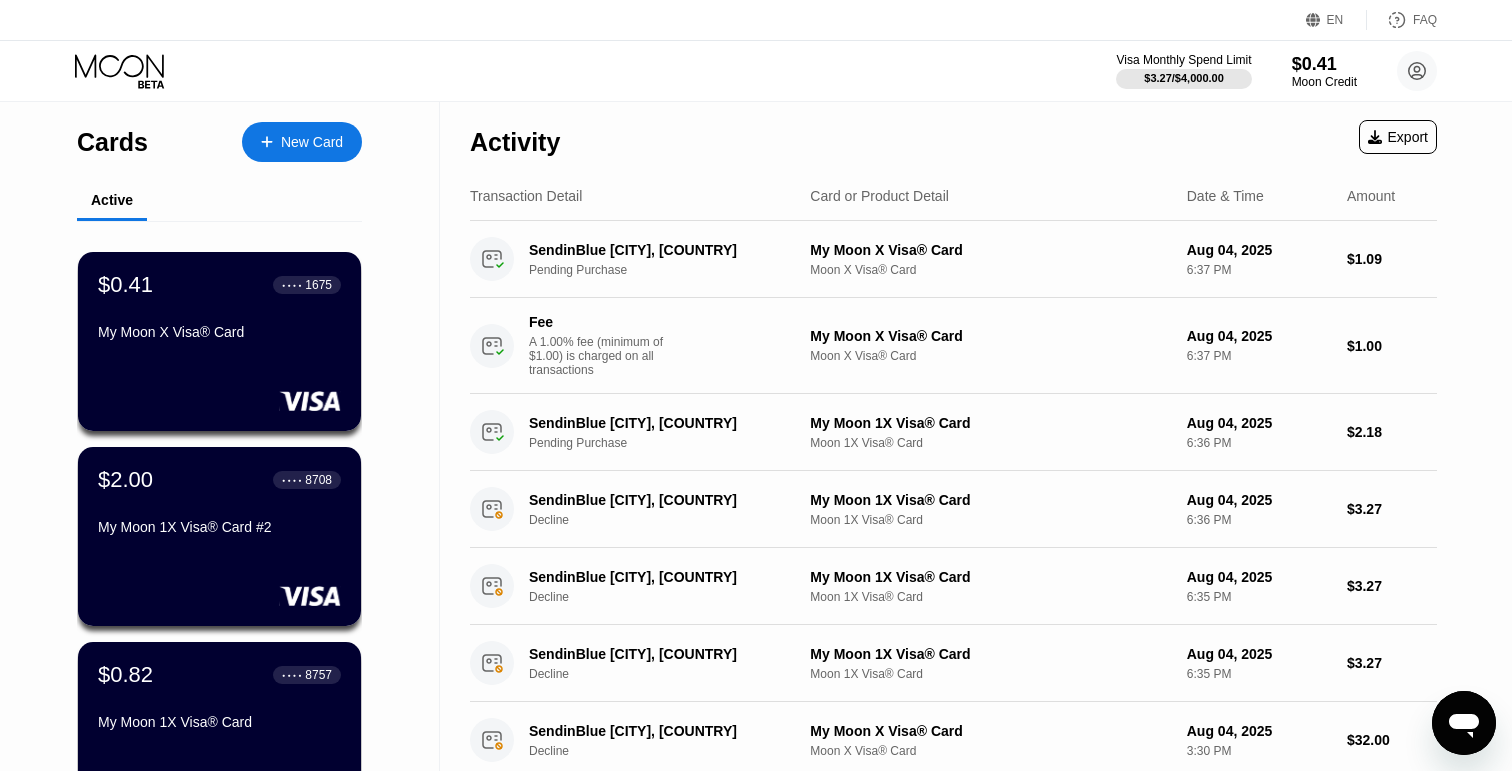 scroll, scrollTop: 126, scrollLeft: 0, axis: vertical 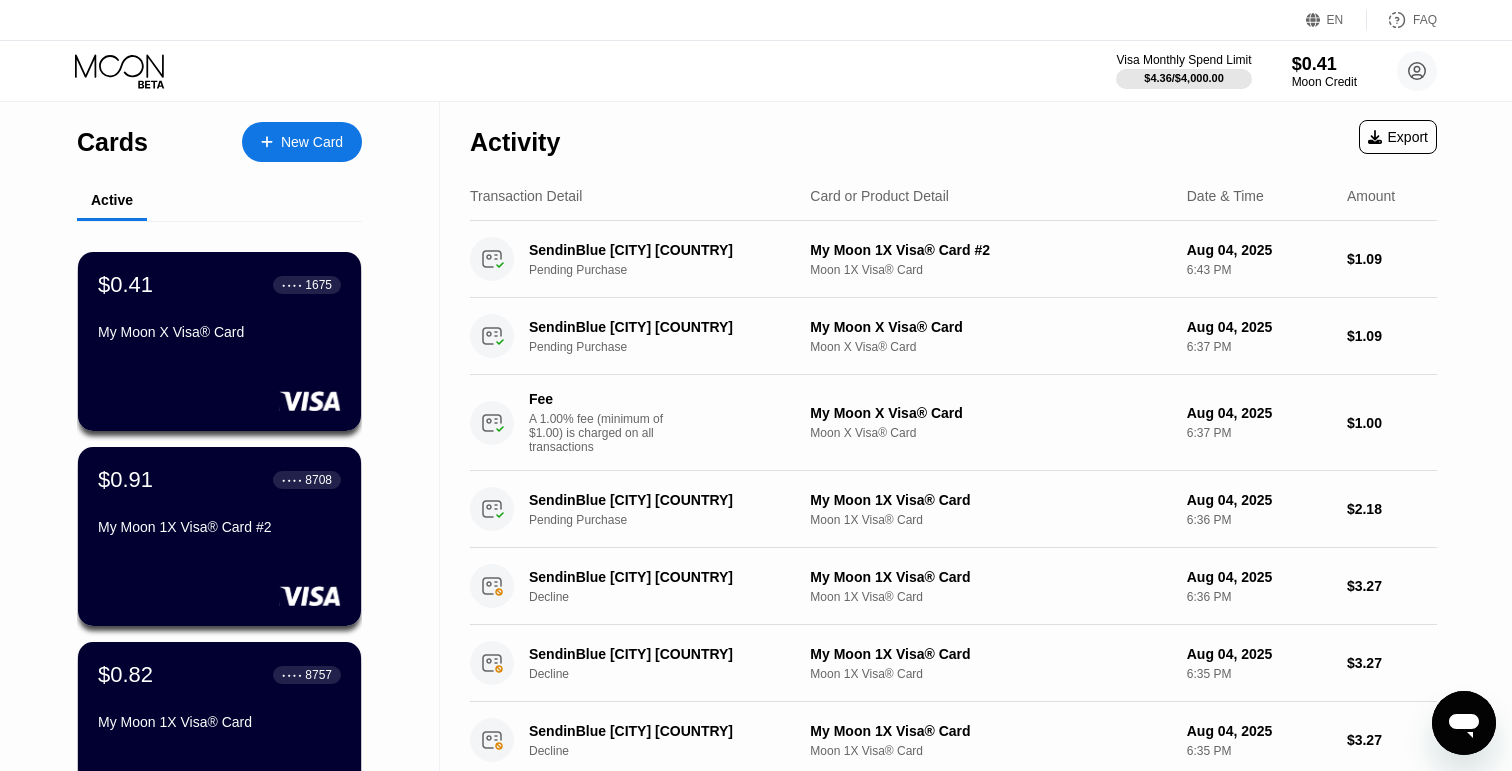 click 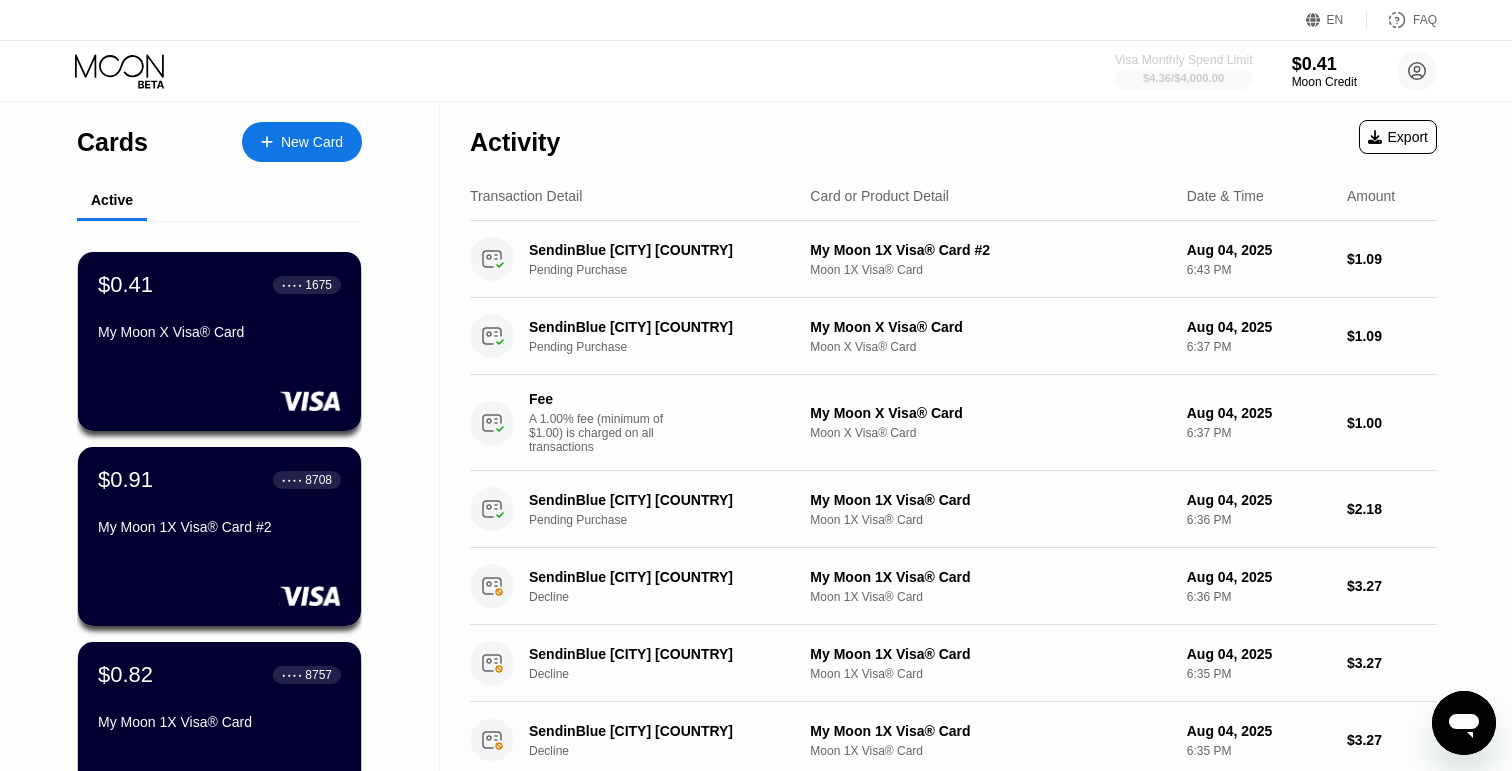 click on "[AMOUNT] / [AMOUNT]" at bounding box center [1183, 78] 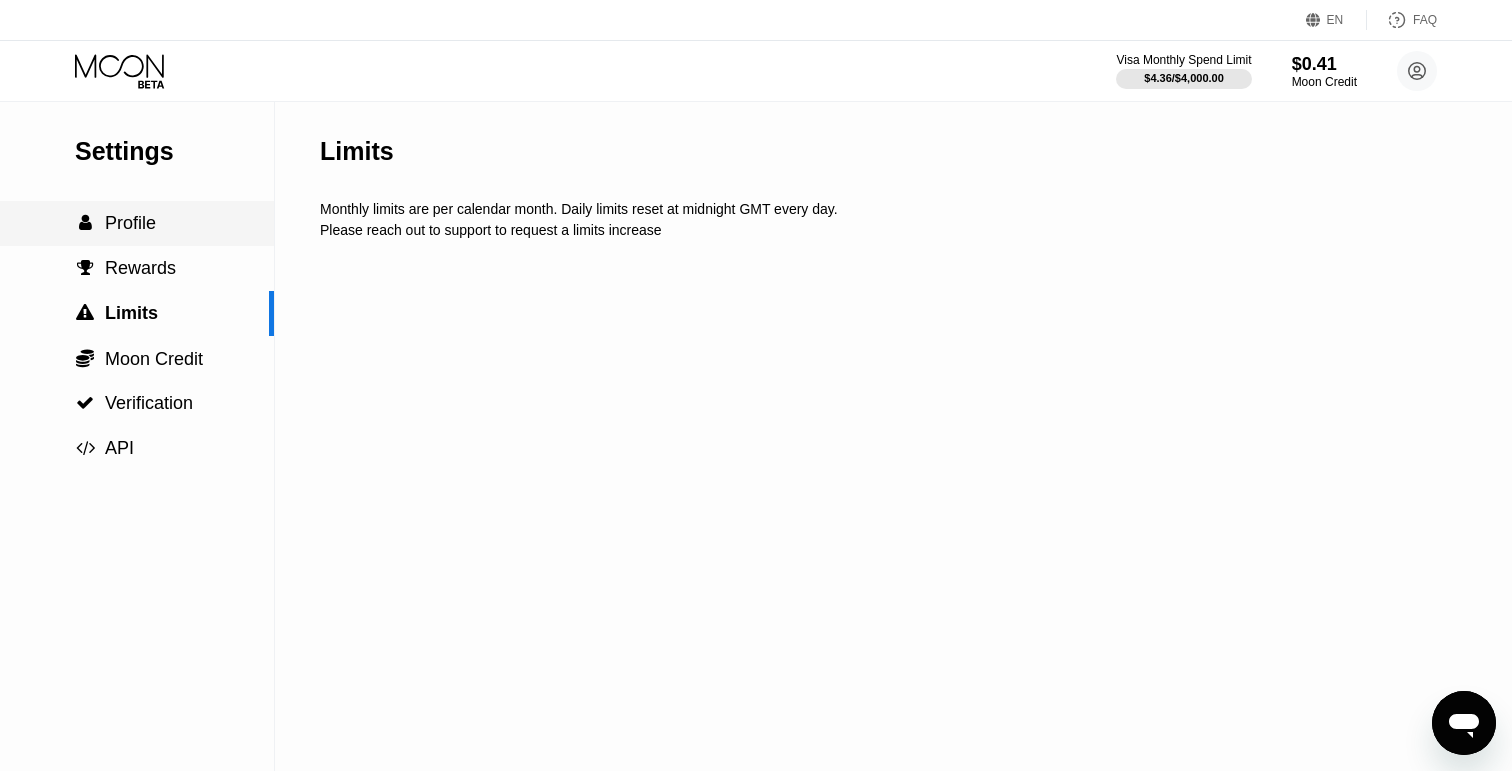 click on "Profile" at bounding box center [130, 223] 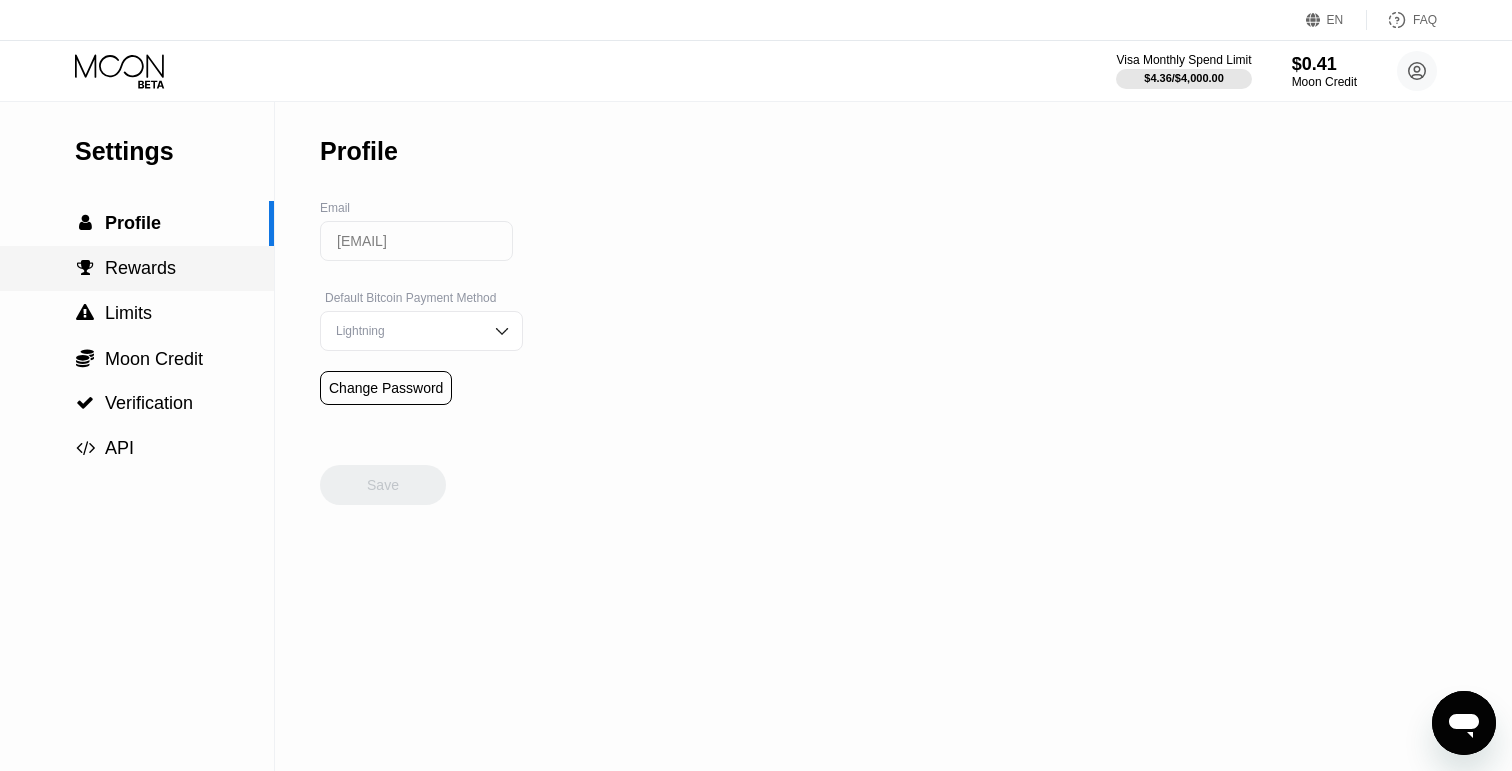 click on " Rewards" at bounding box center [137, 268] 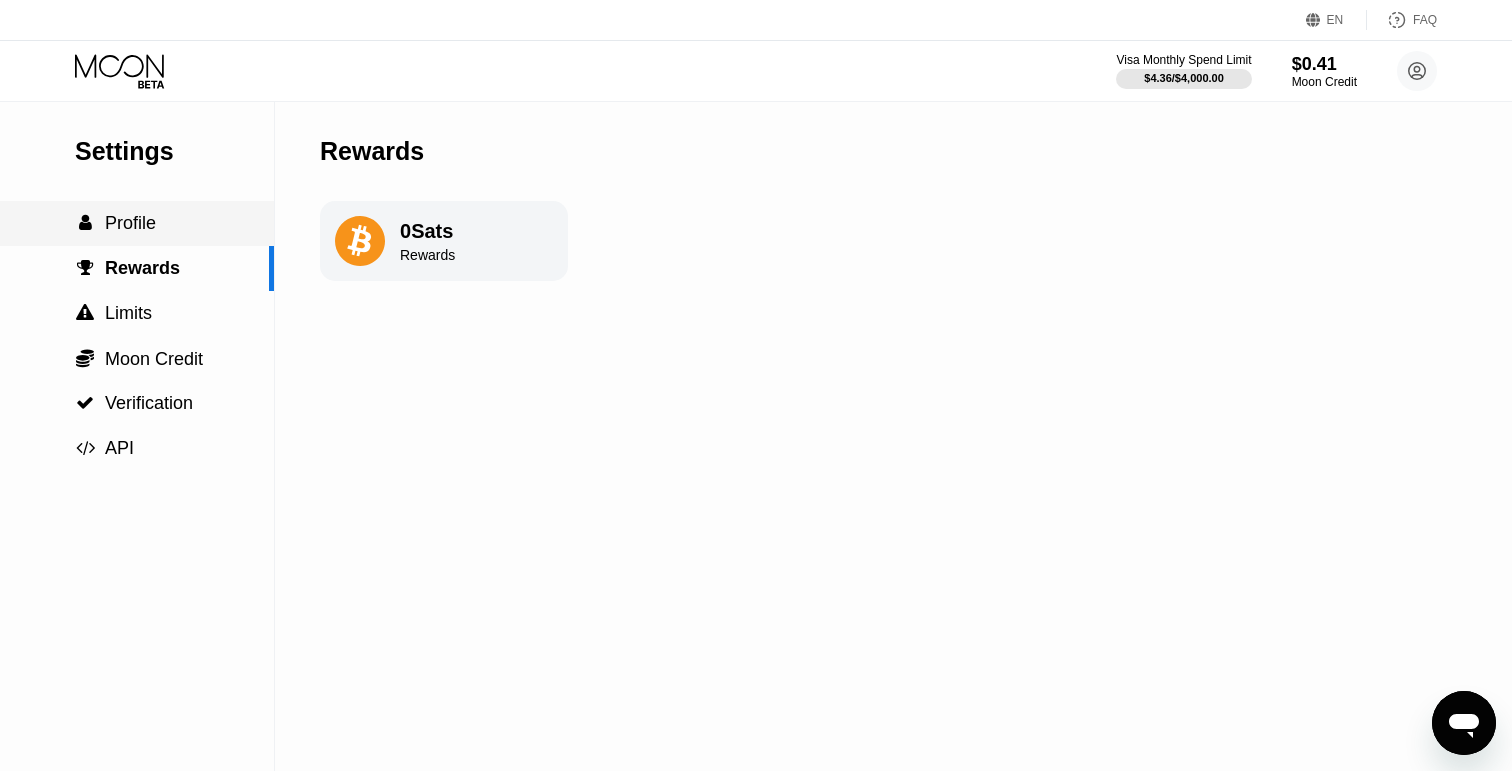 click on "0  Sats Rewards" at bounding box center [444, 241] 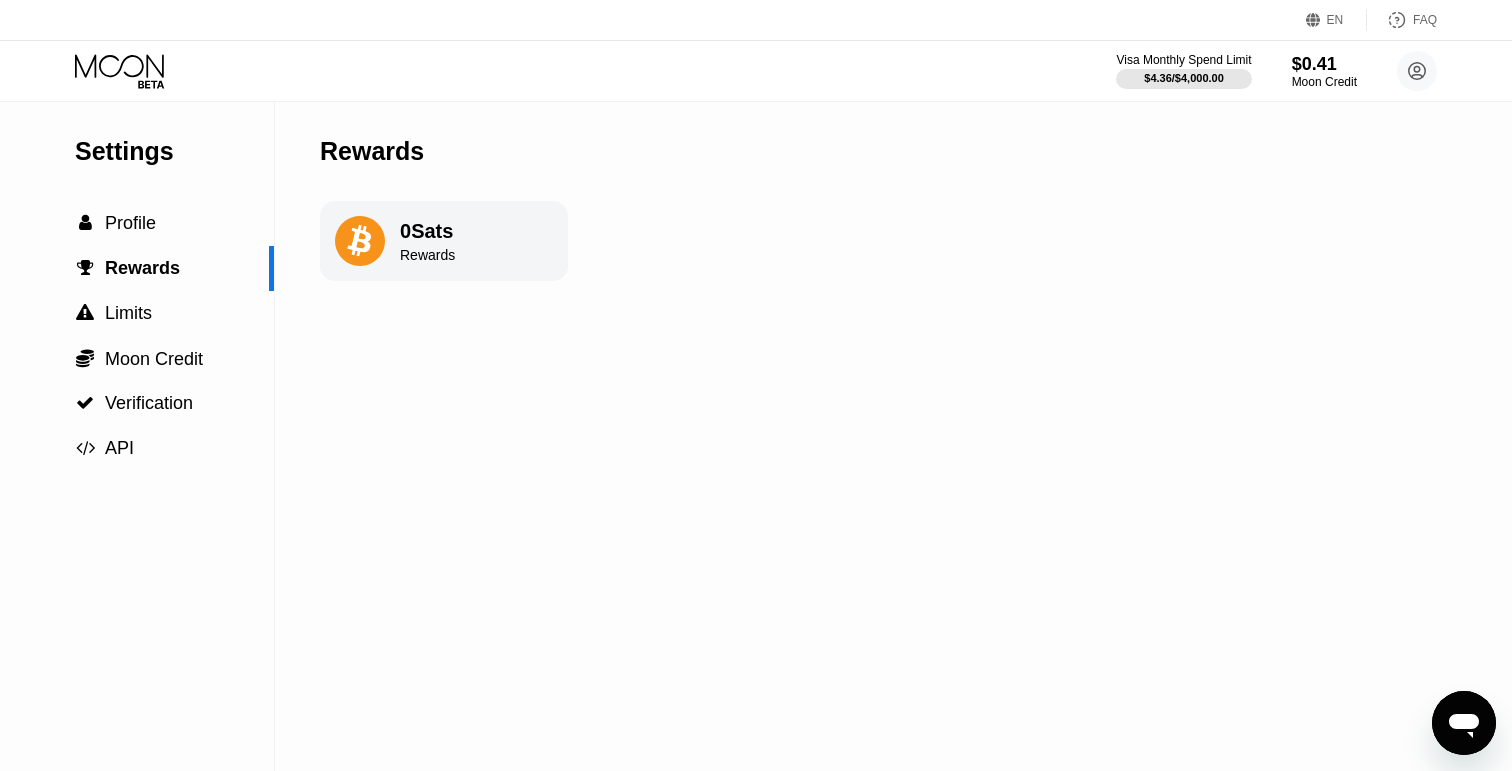 click on "Visa Monthly Spend Limit [AMOUNT] / [AMOUNT] [AMOUNT] Moon Credit [EMAIL]  Home Settings Support Careers About Us Log out Privacy policy Terms" at bounding box center (756, 71) 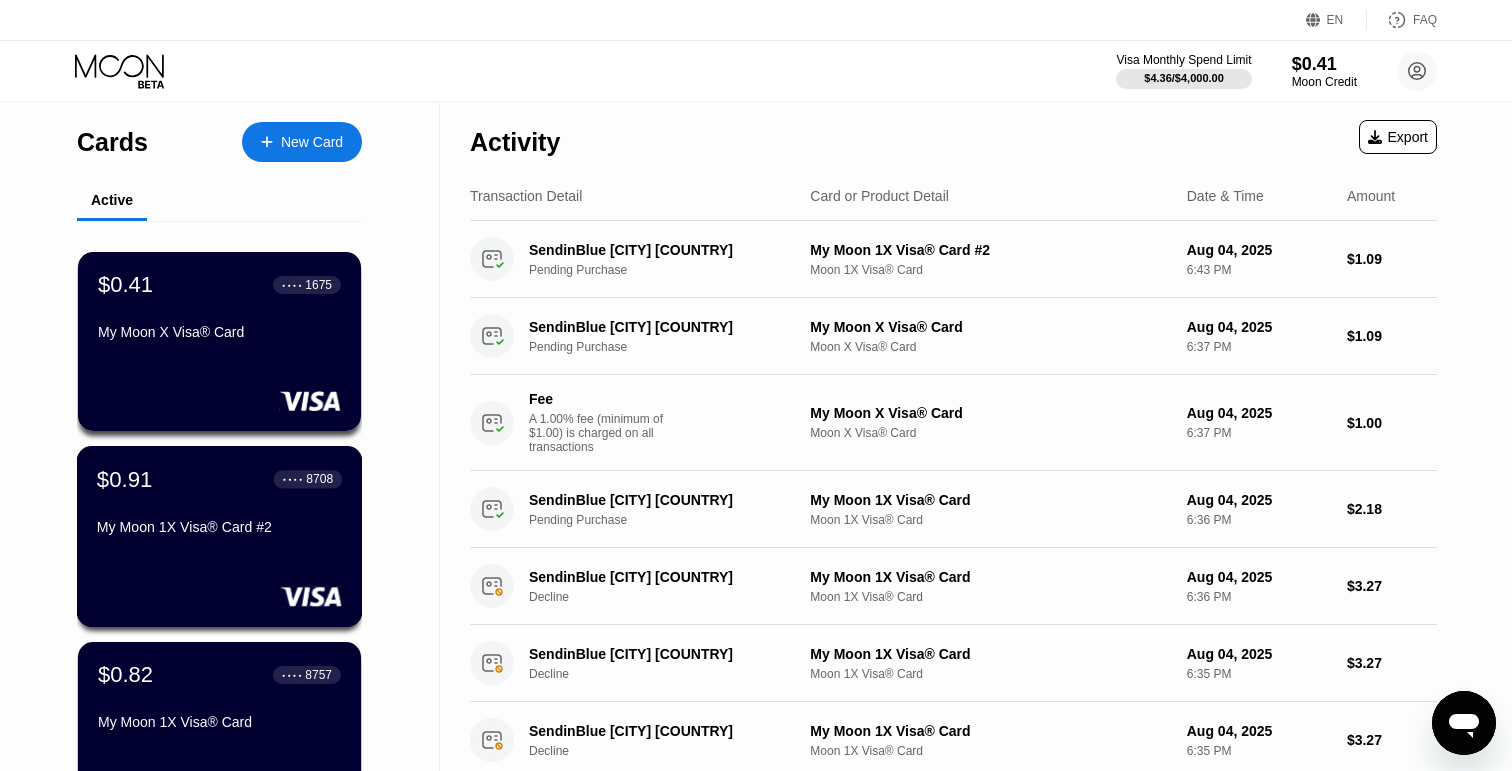 click on "[AMOUNT] ● ● ● ● 8708" at bounding box center (308, 479) 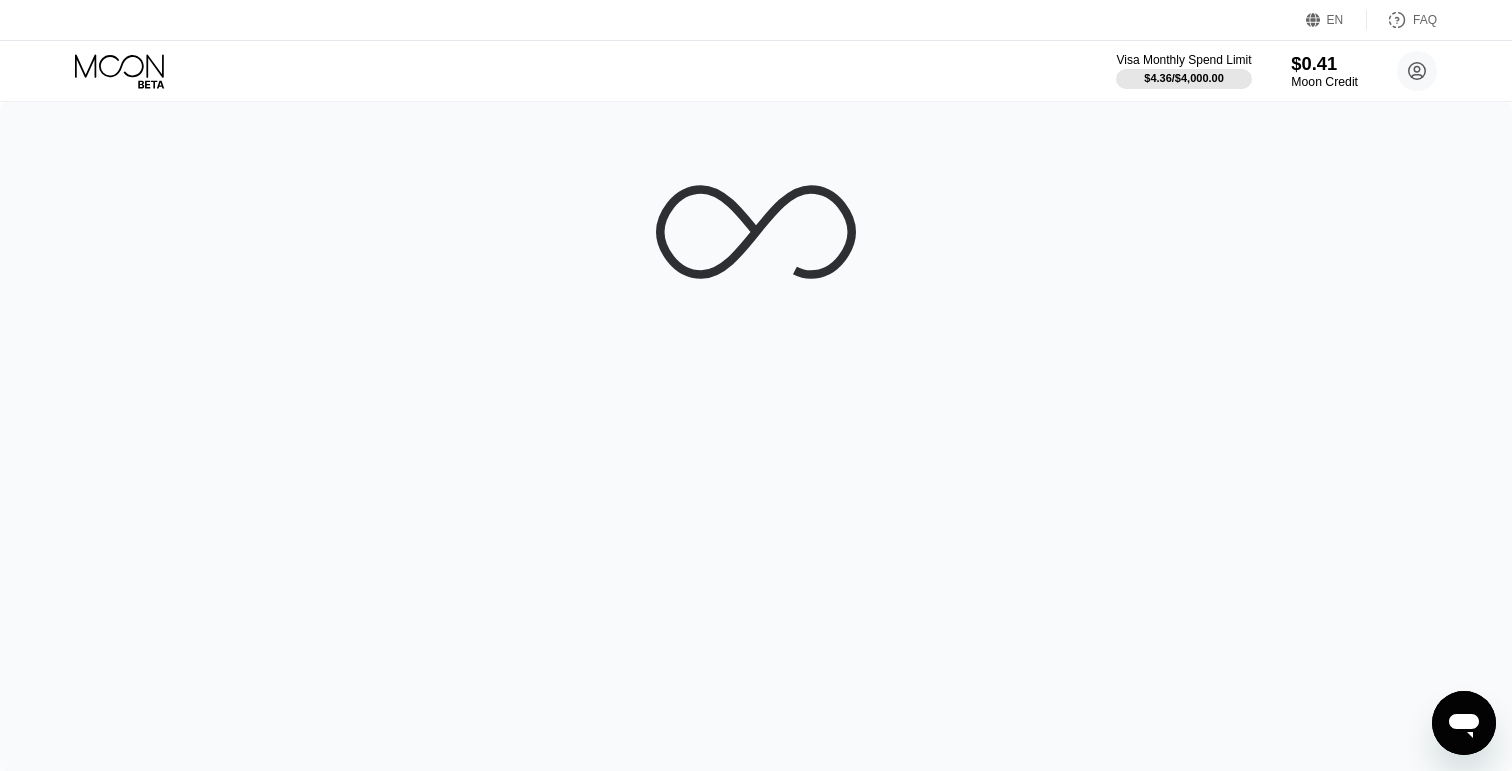 click on "$0.41" at bounding box center [1324, 63] 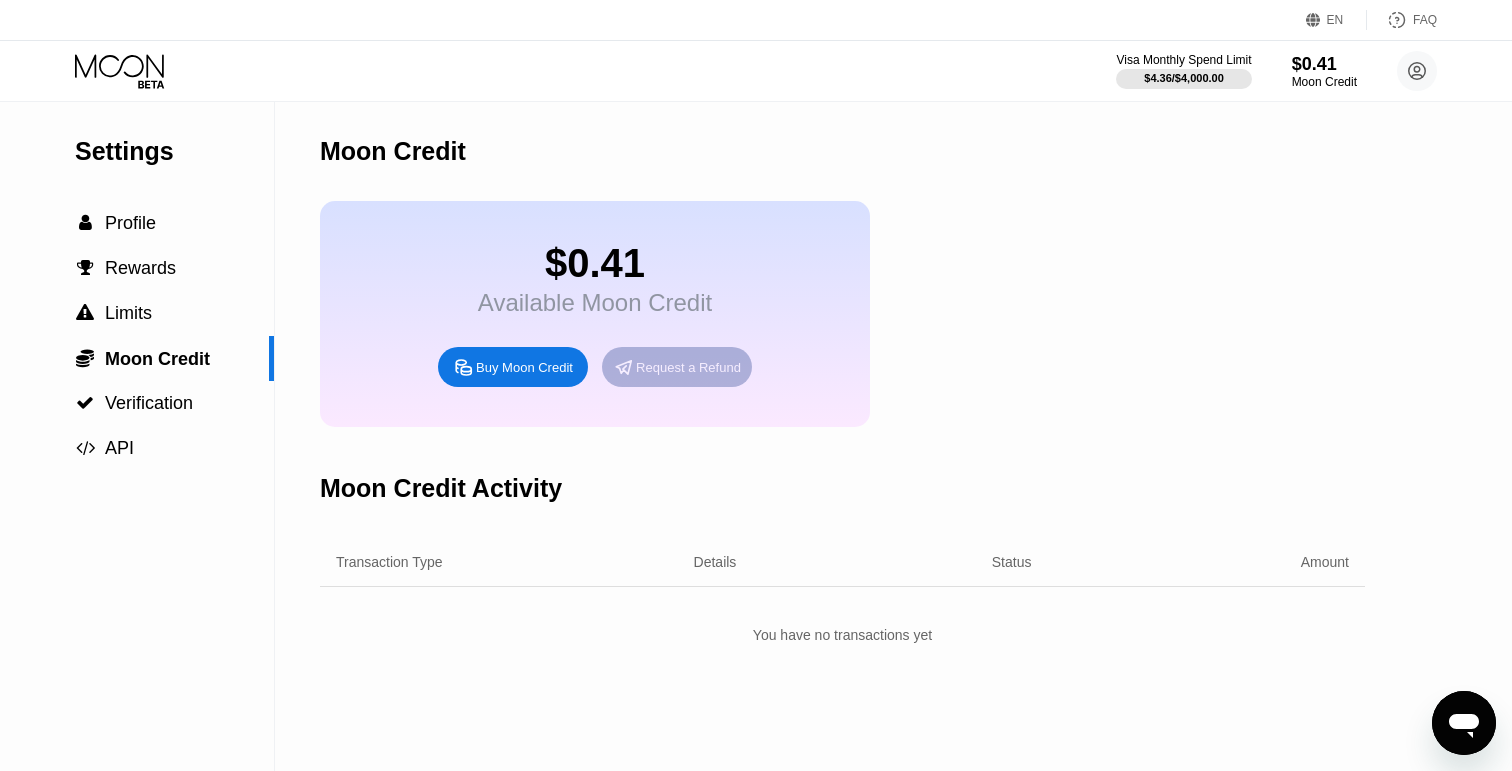 click on "Request a Refund" at bounding box center (688, 367) 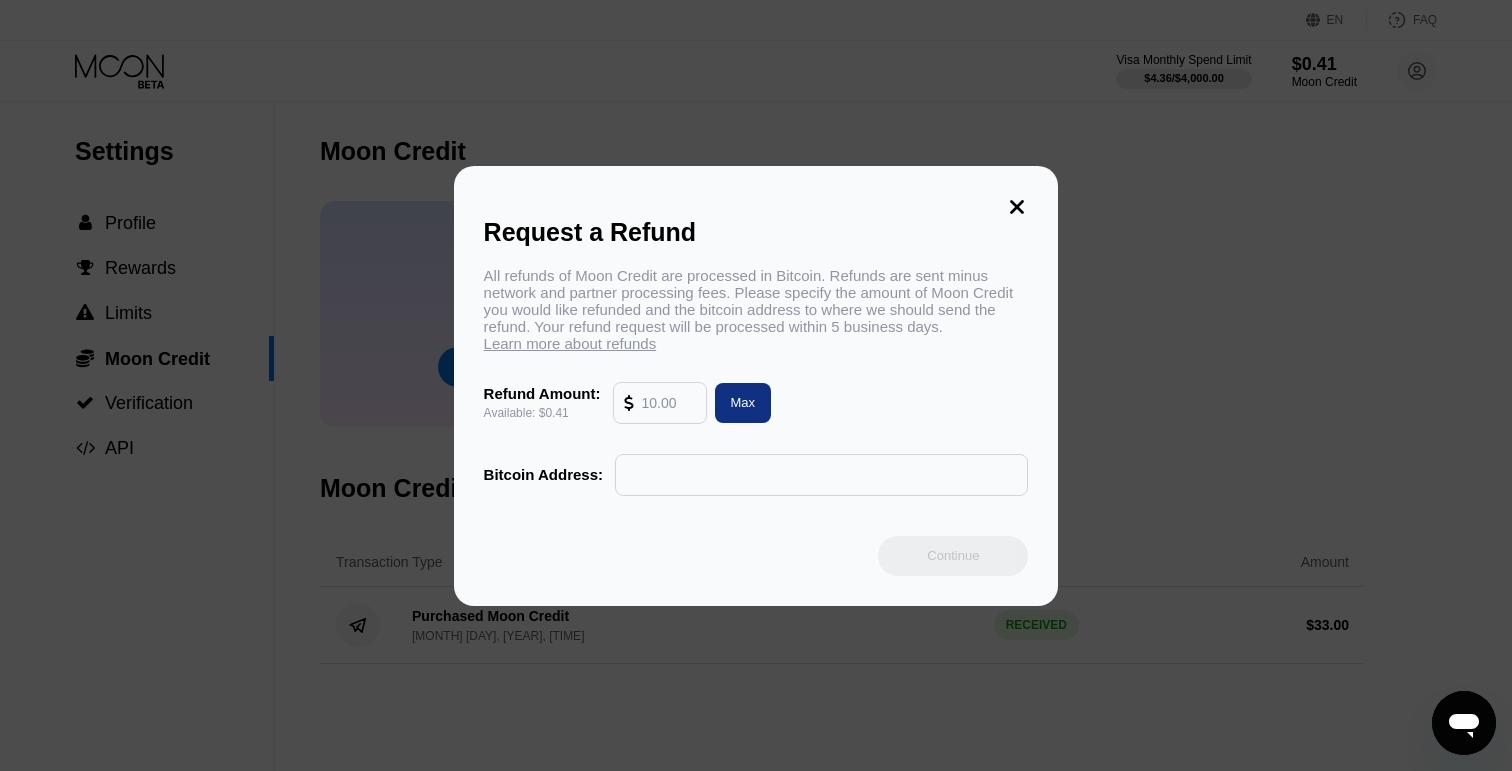 click at bounding box center (669, 403) 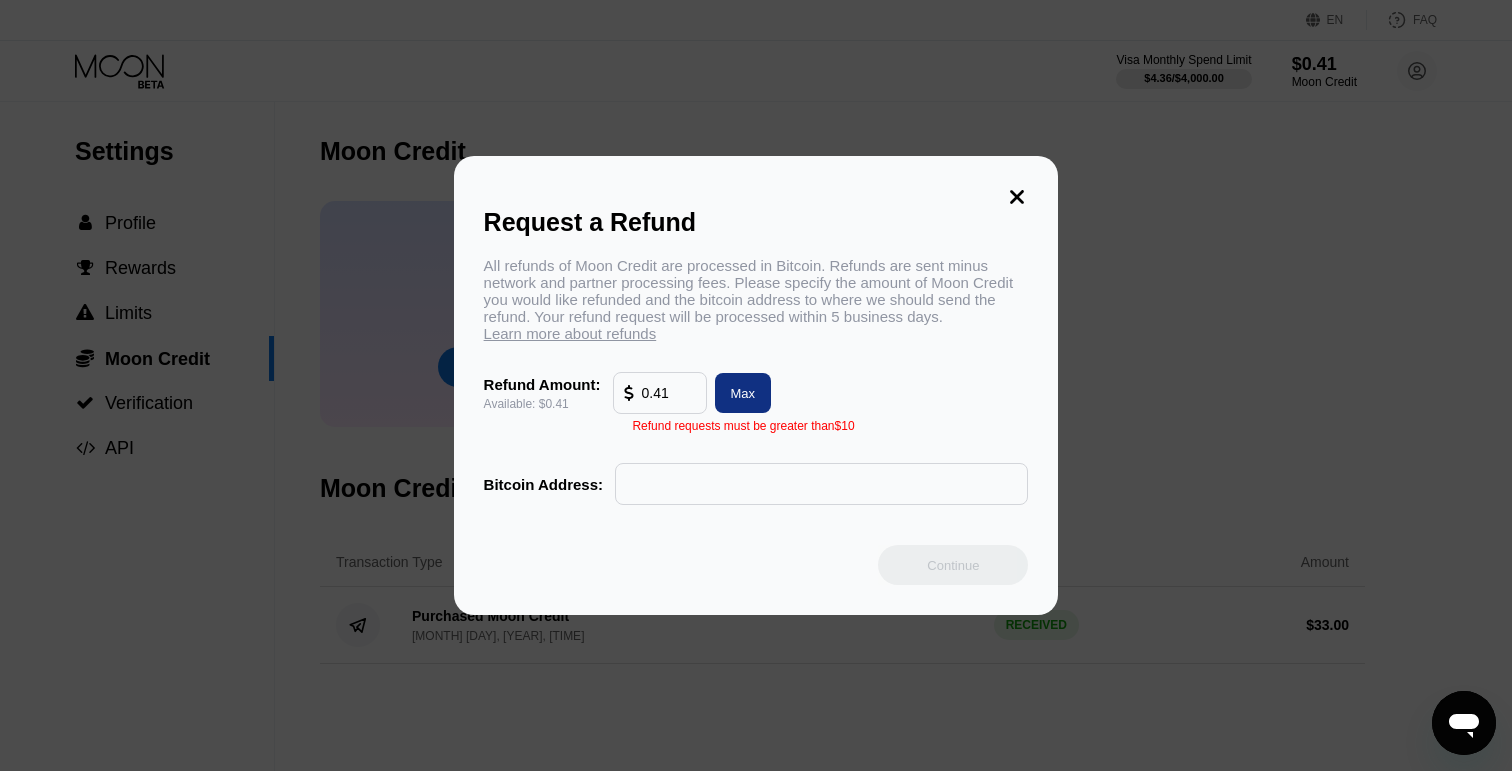click on "0.41" at bounding box center [669, 393] 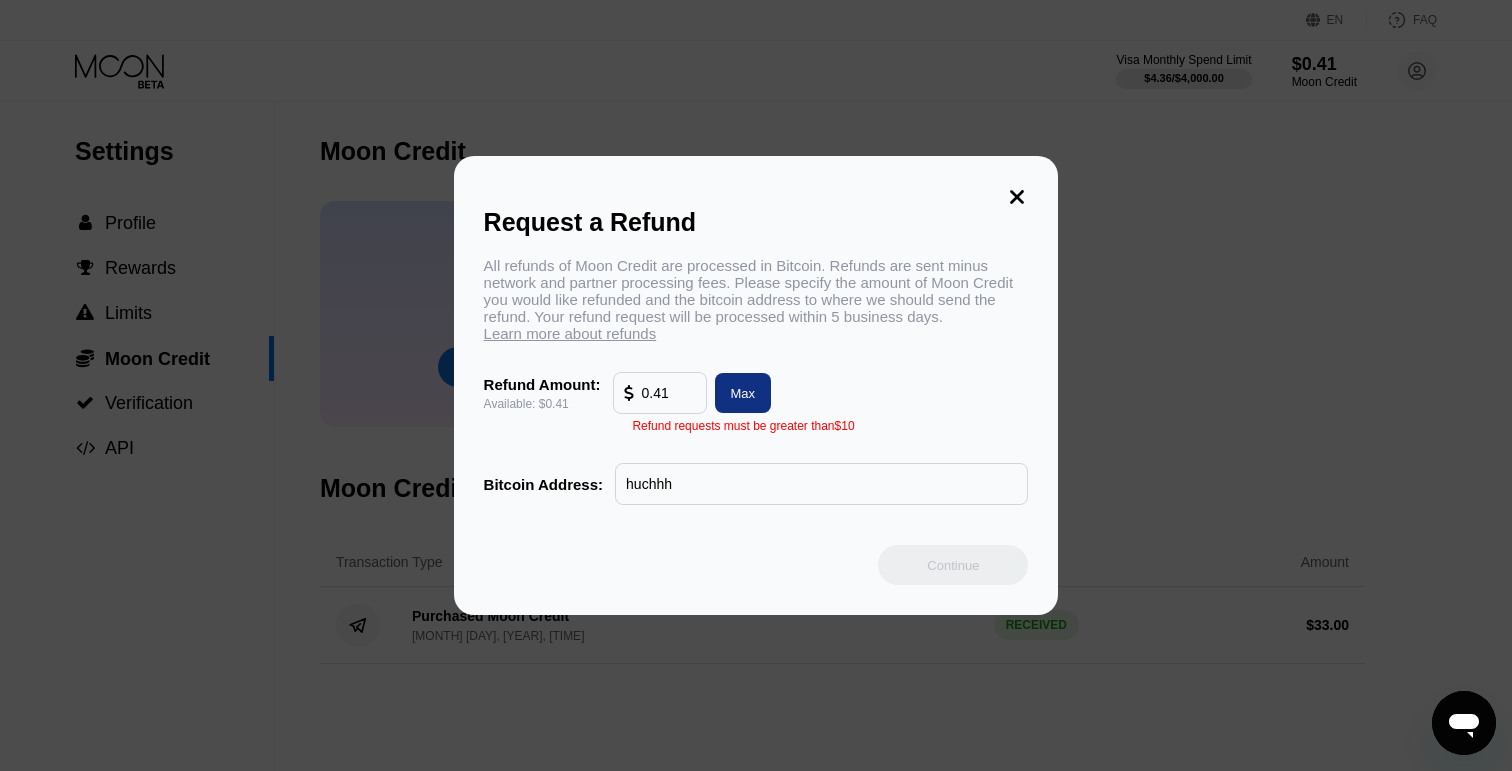 click on "huchhh" at bounding box center [821, 484] 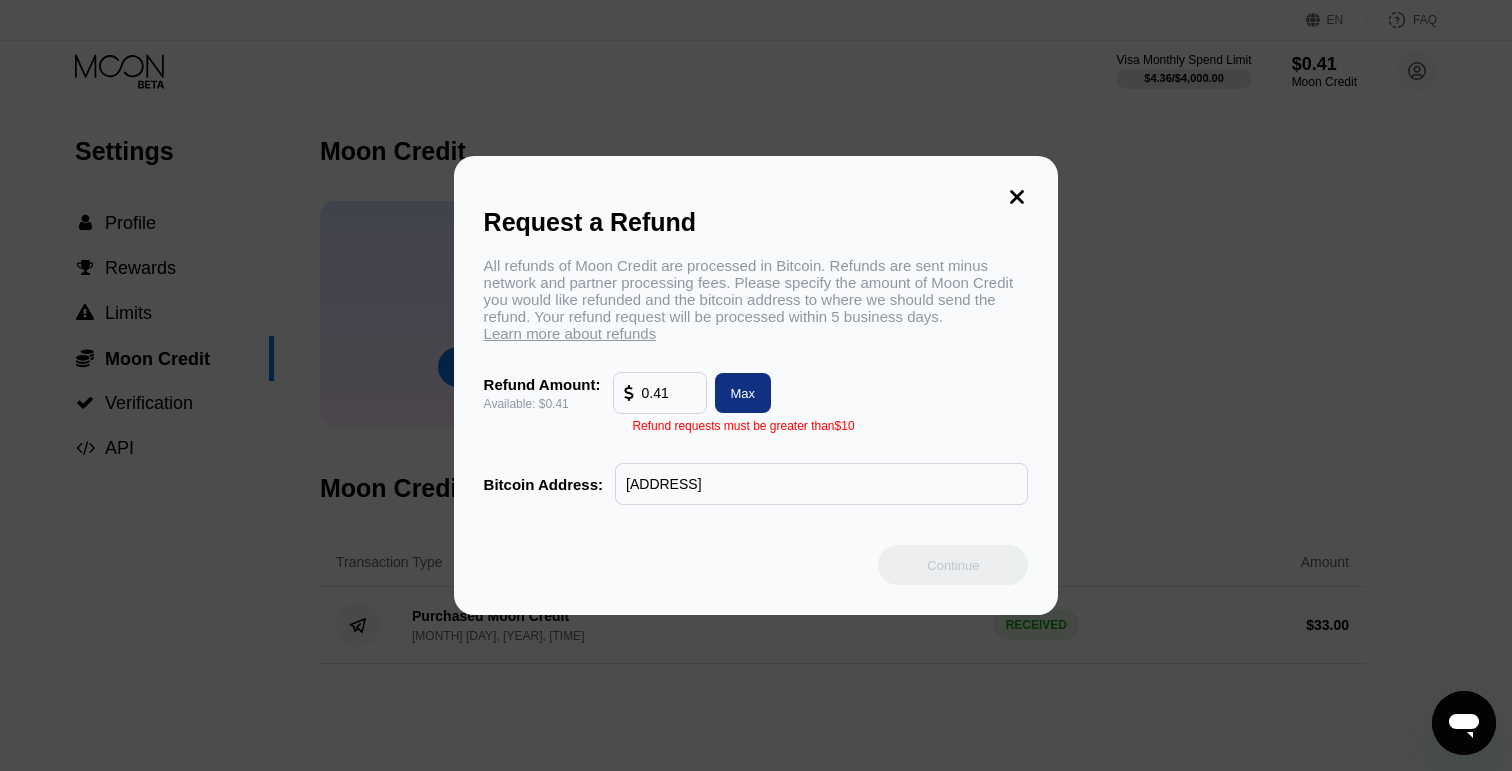 type on "[ADDRESS]" 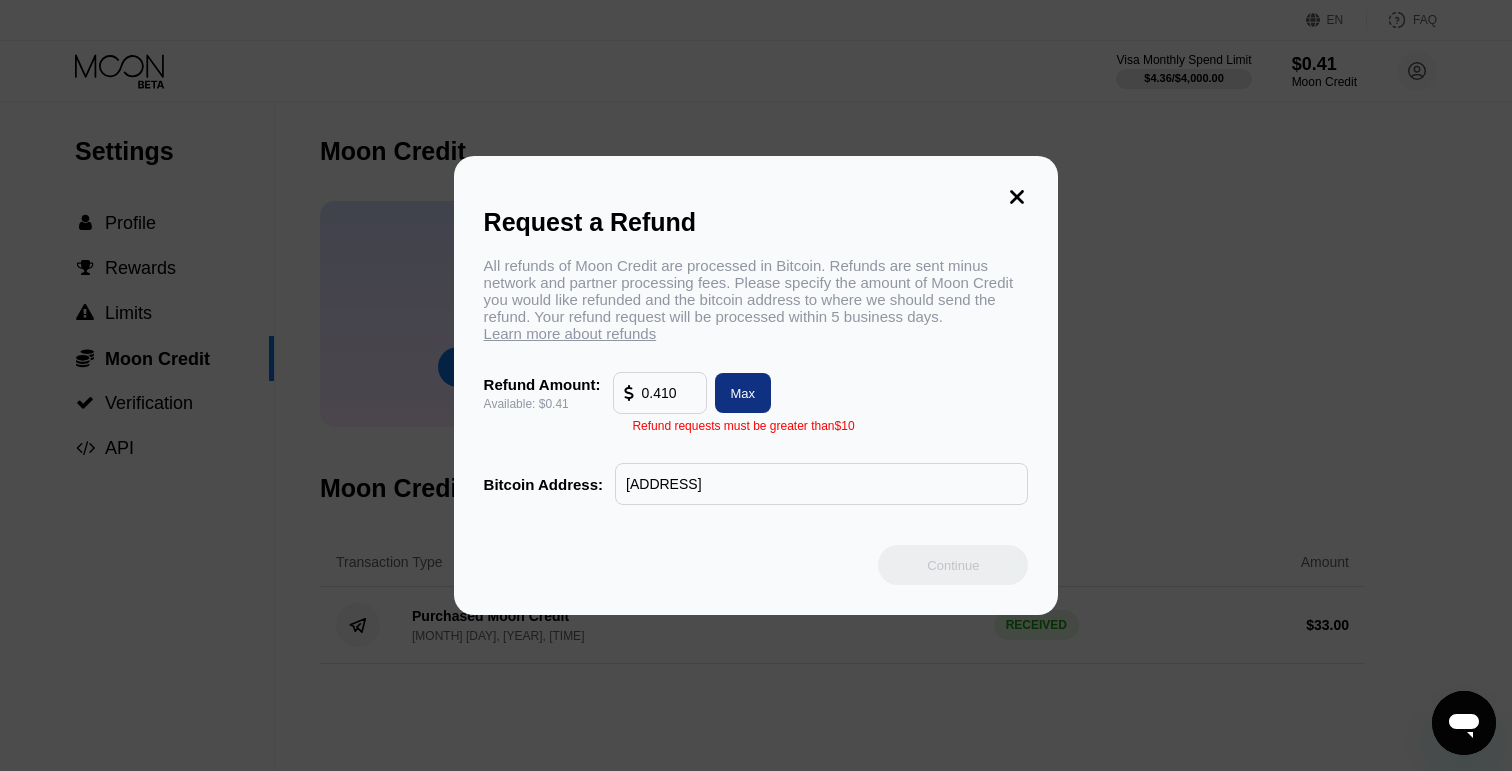 click on "Max" at bounding box center (743, 393) 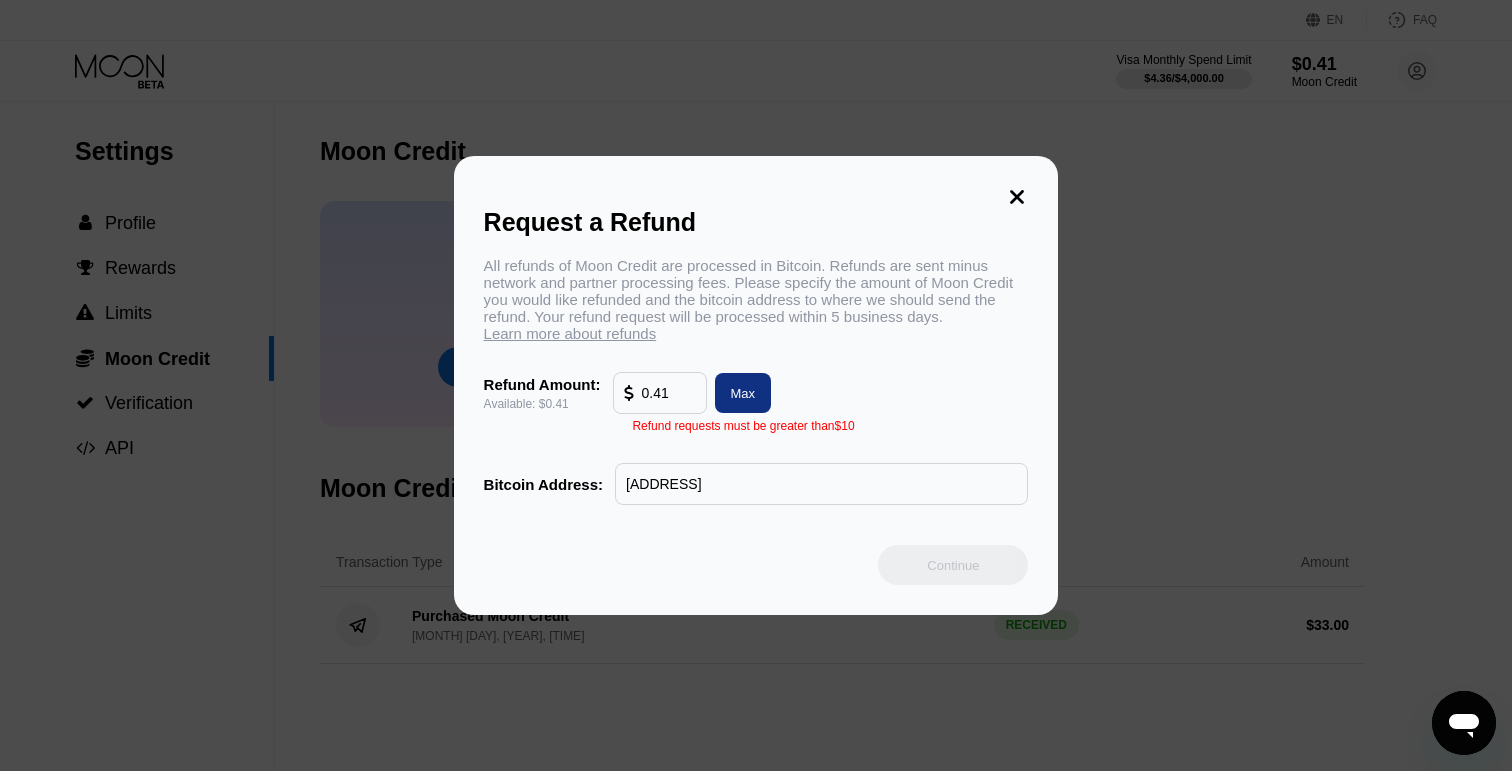 click on "Max" at bounding box center [743, 393] 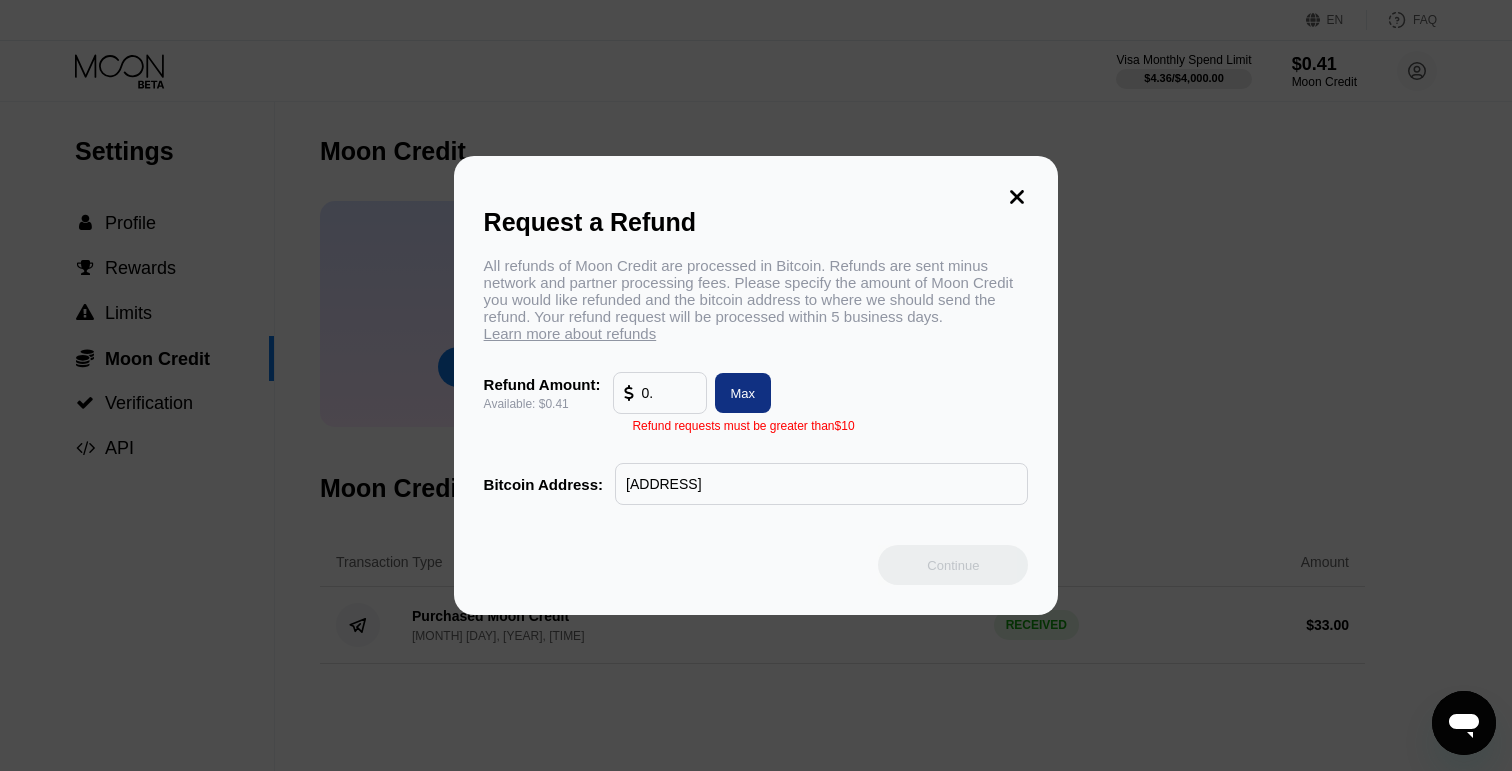 type on "0" 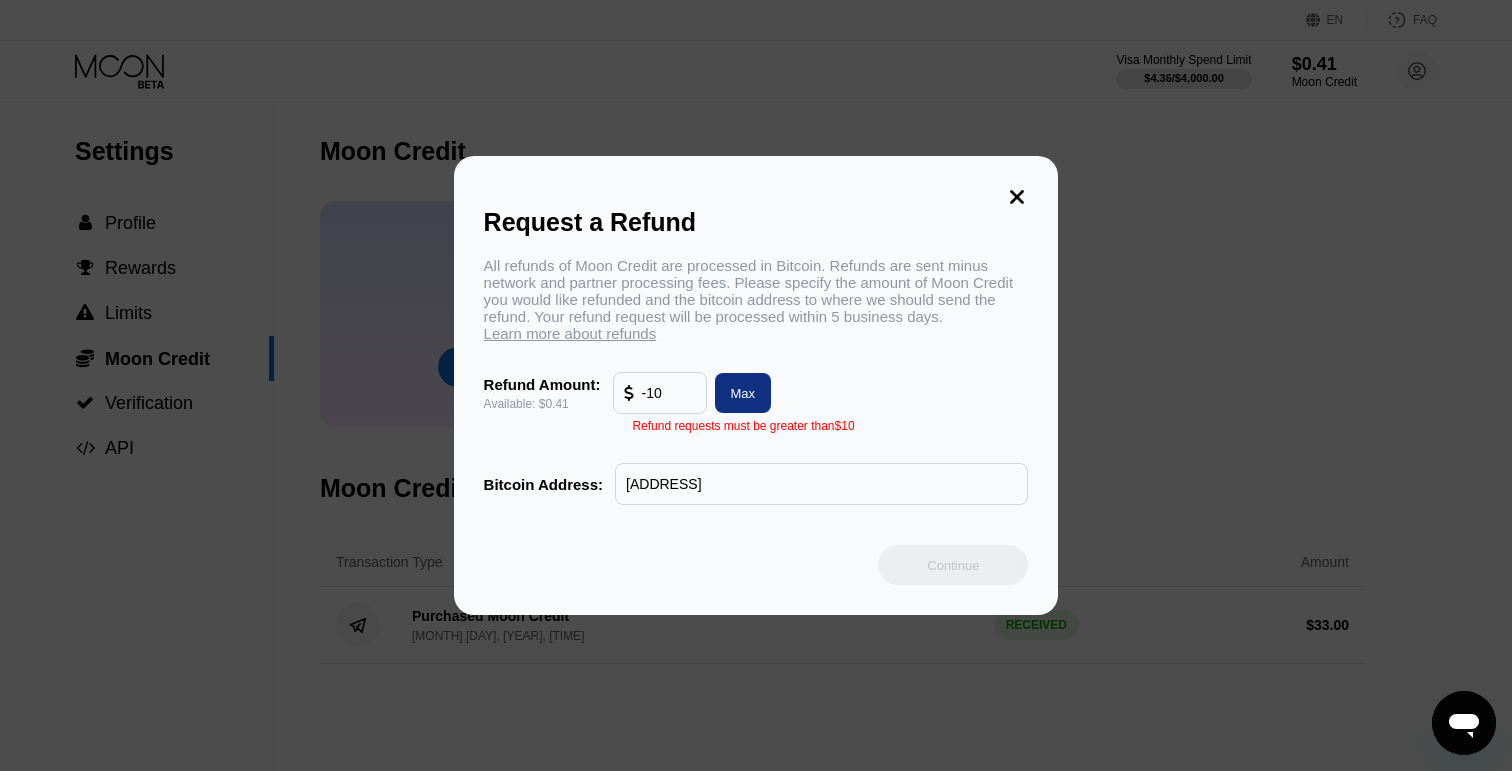click on "-10" at bounding box center (669, 393) 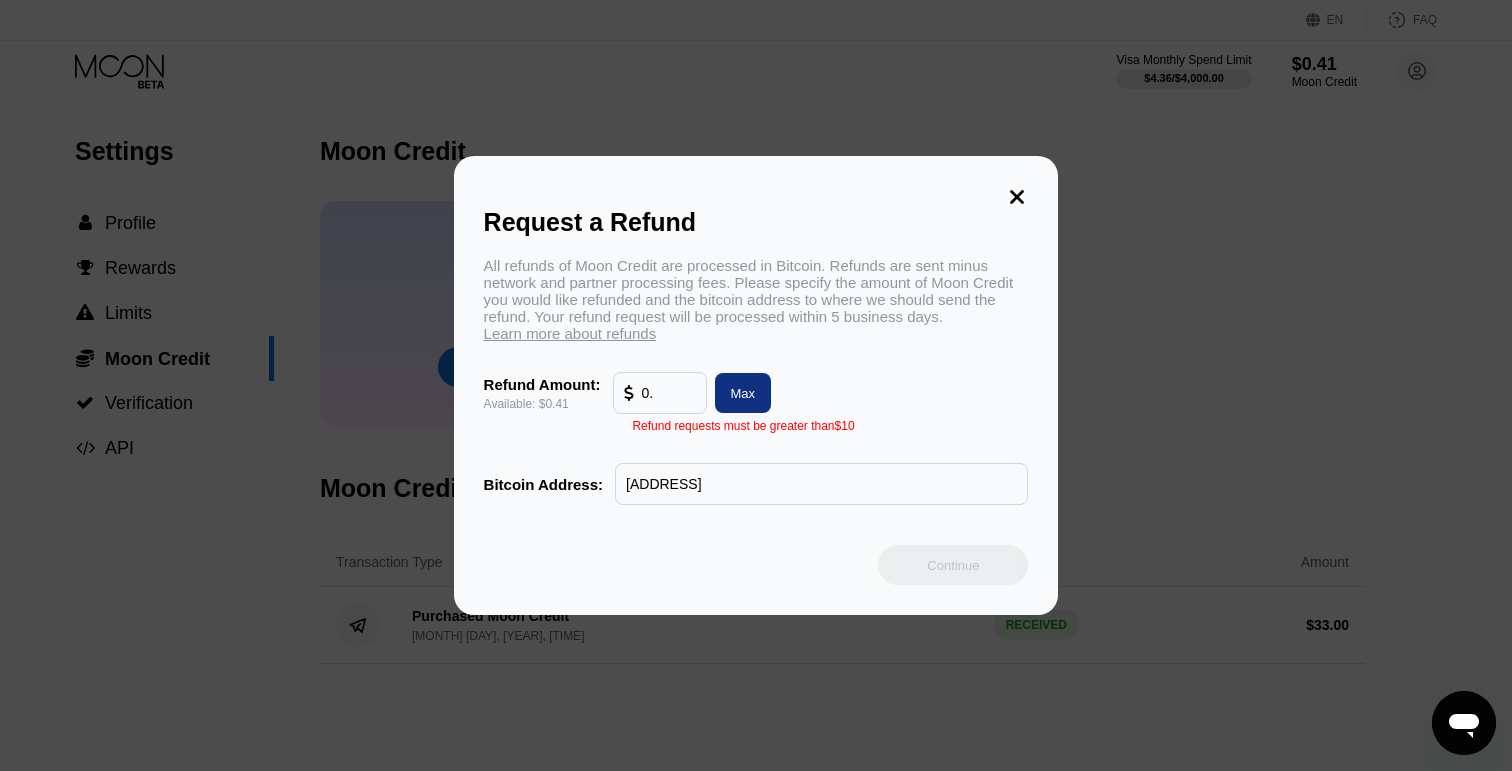 type on "0" 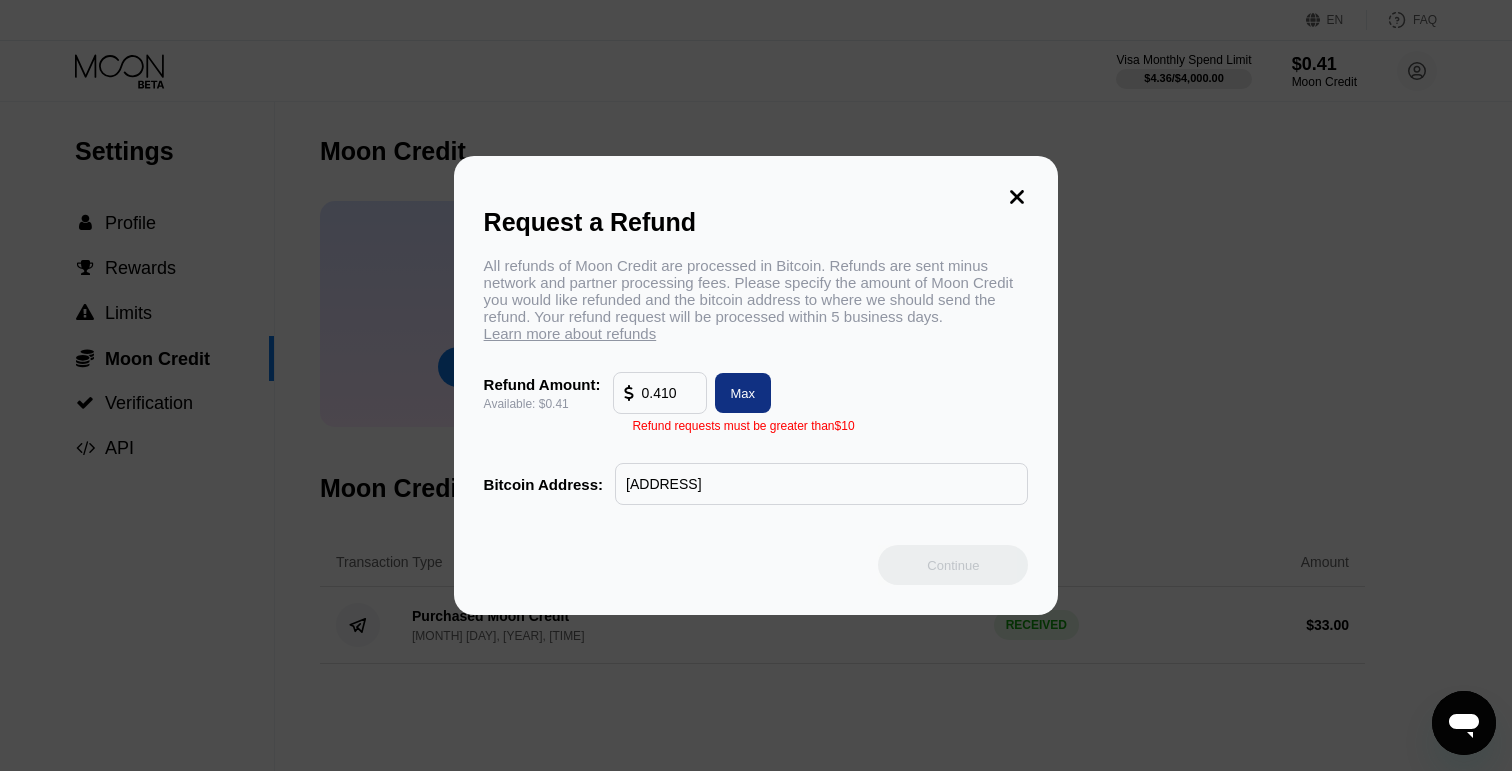 click on "Max" at bounding box center [743, 393] 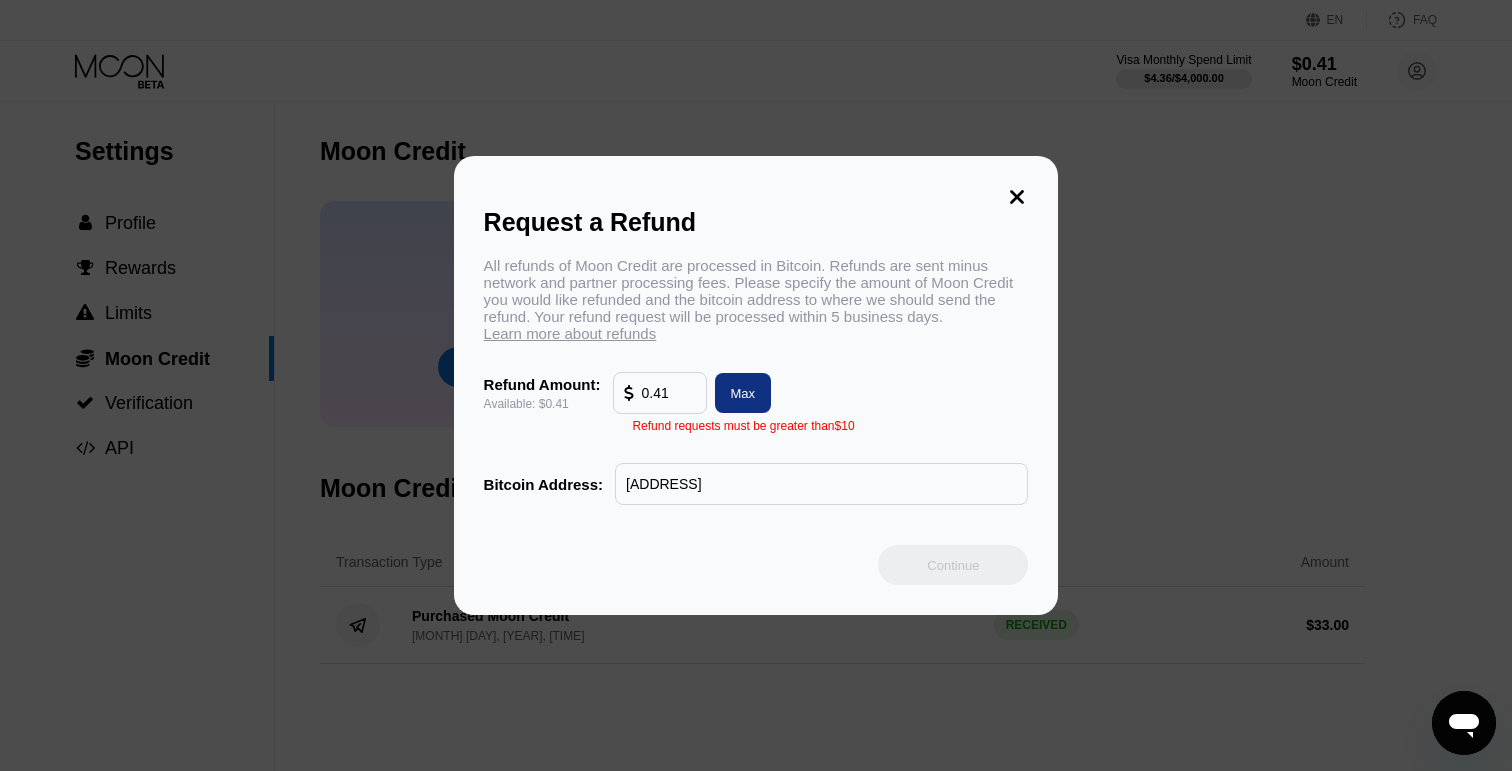 click 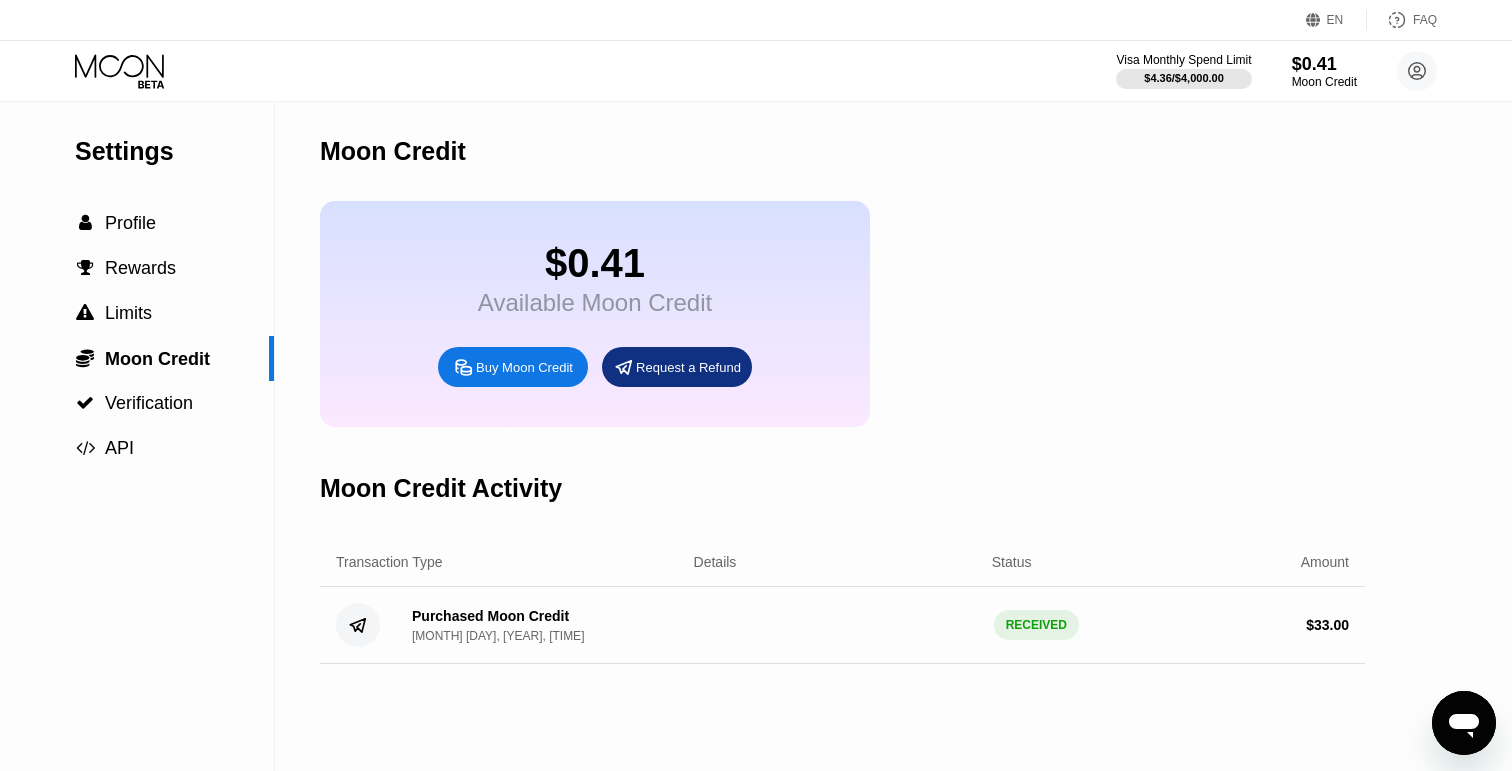 click on "Buy Moon Credit" at bounding box center [524, 367] 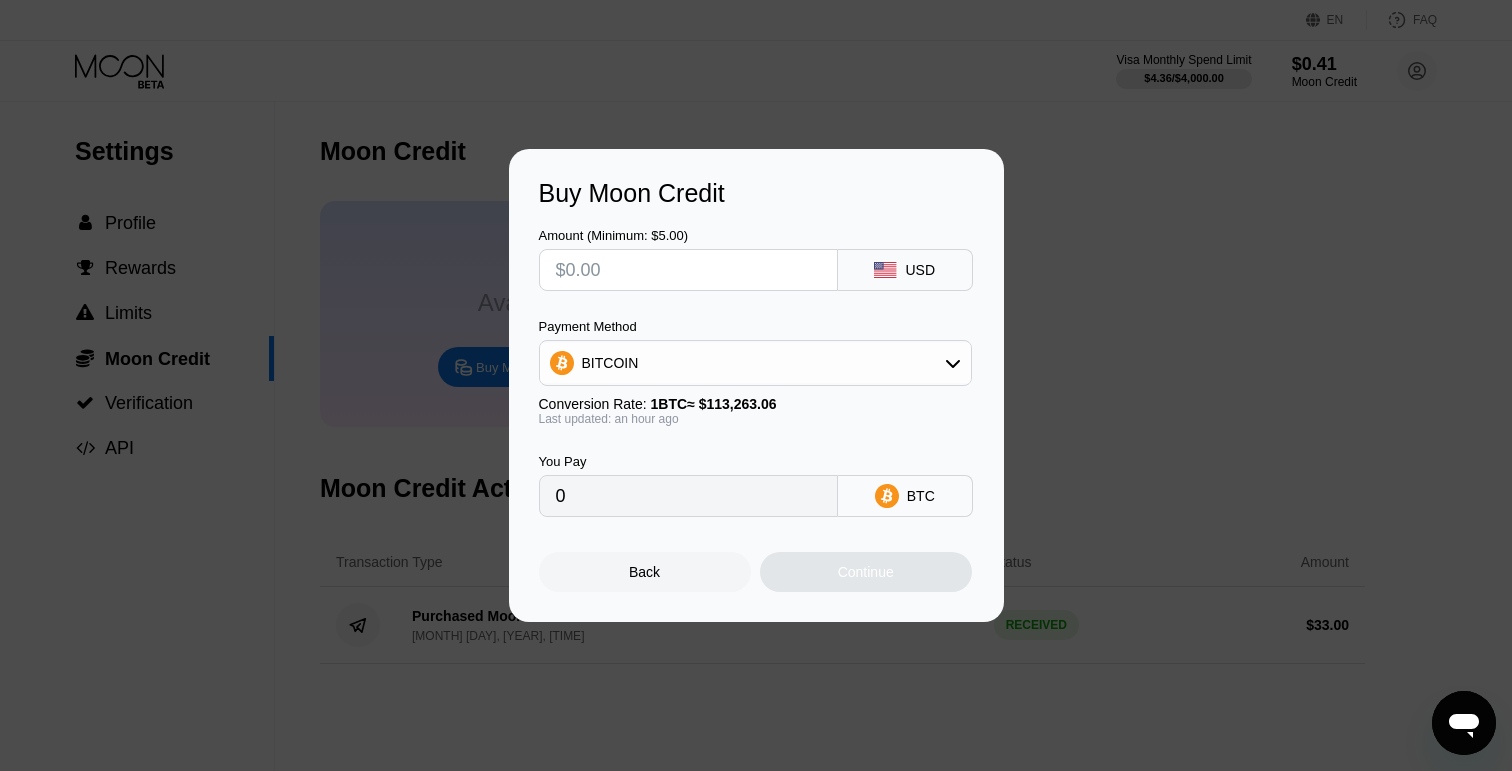 click on "0" at bounding box center (688, 496) 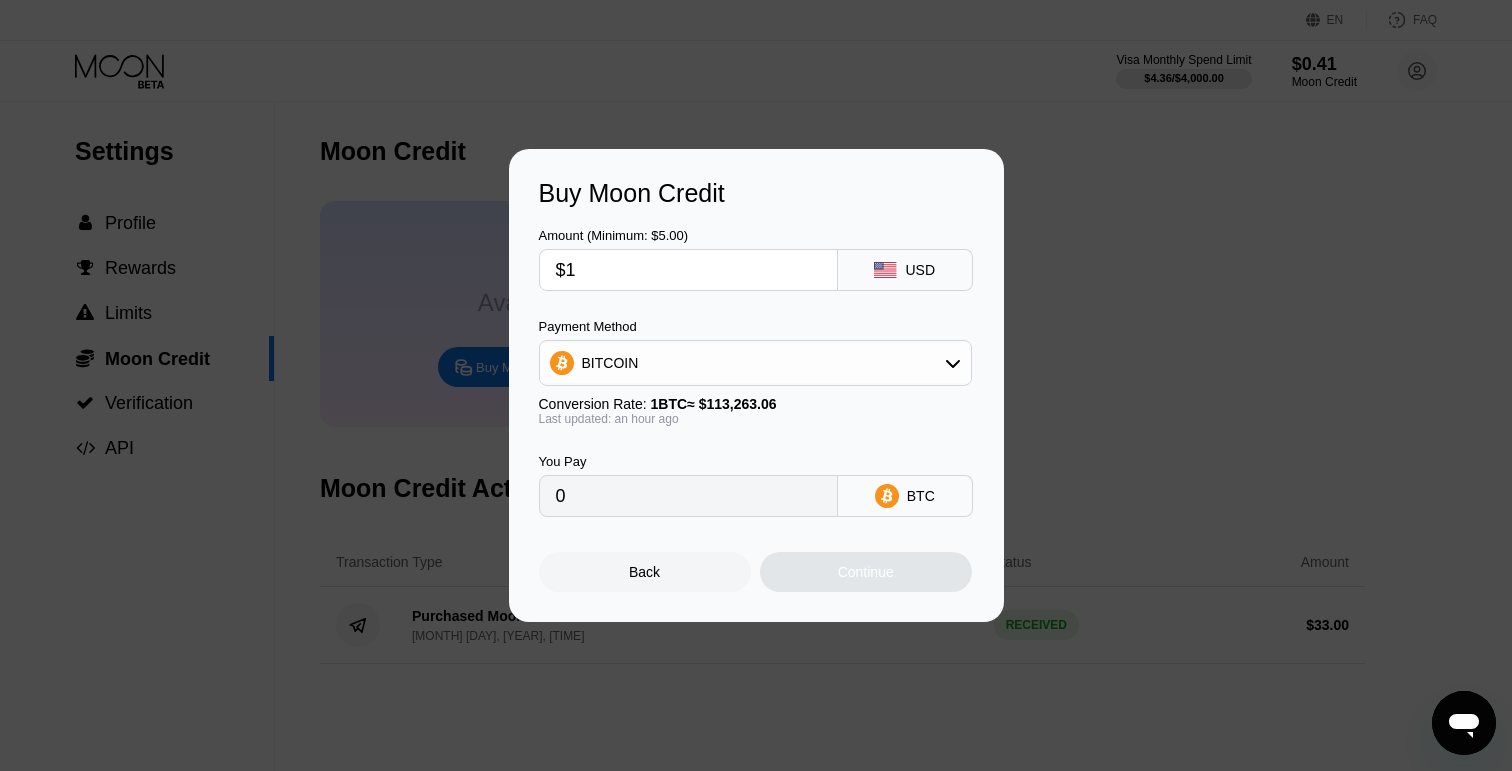 type on "0.00000876" 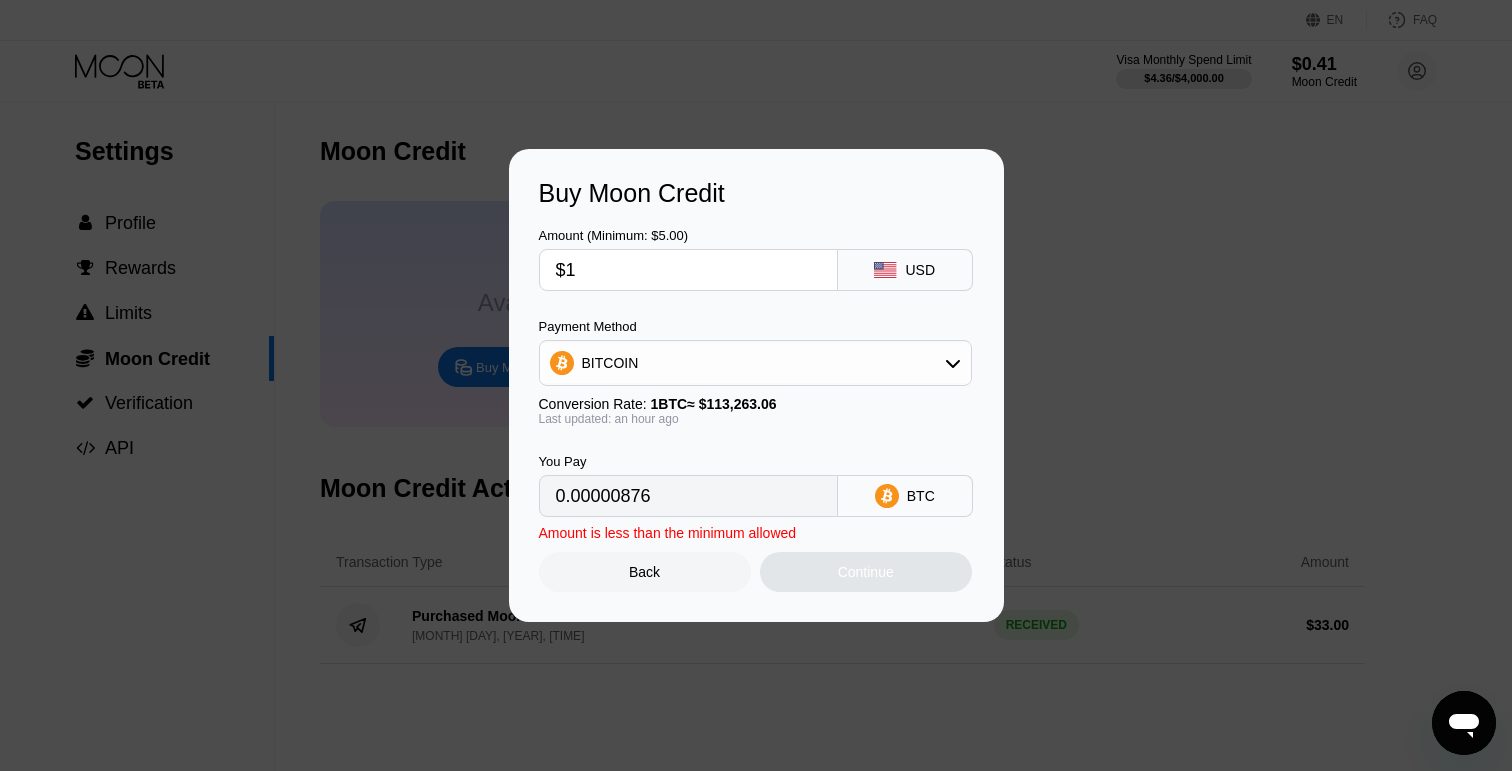 type on "$10" 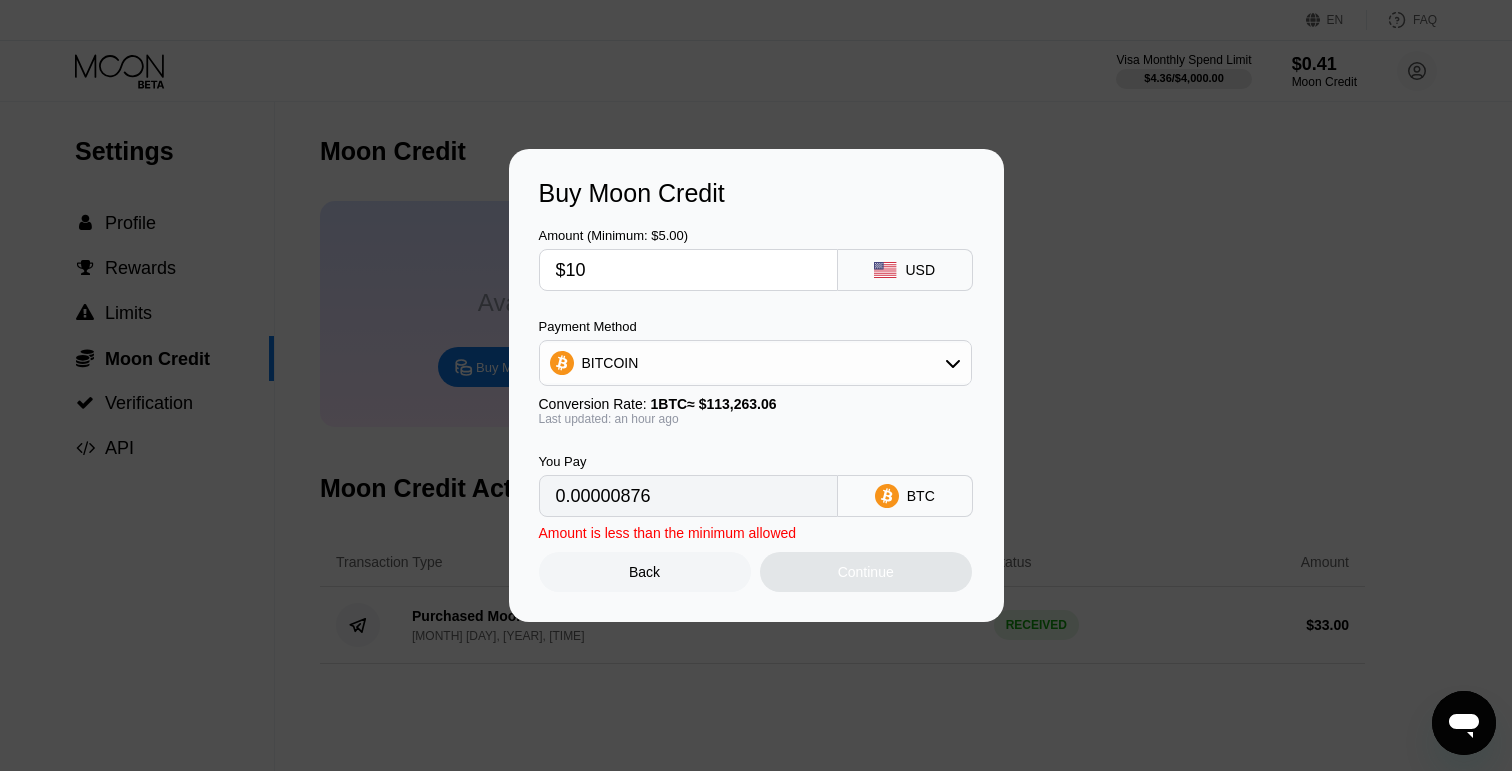 type on "0.00008754" 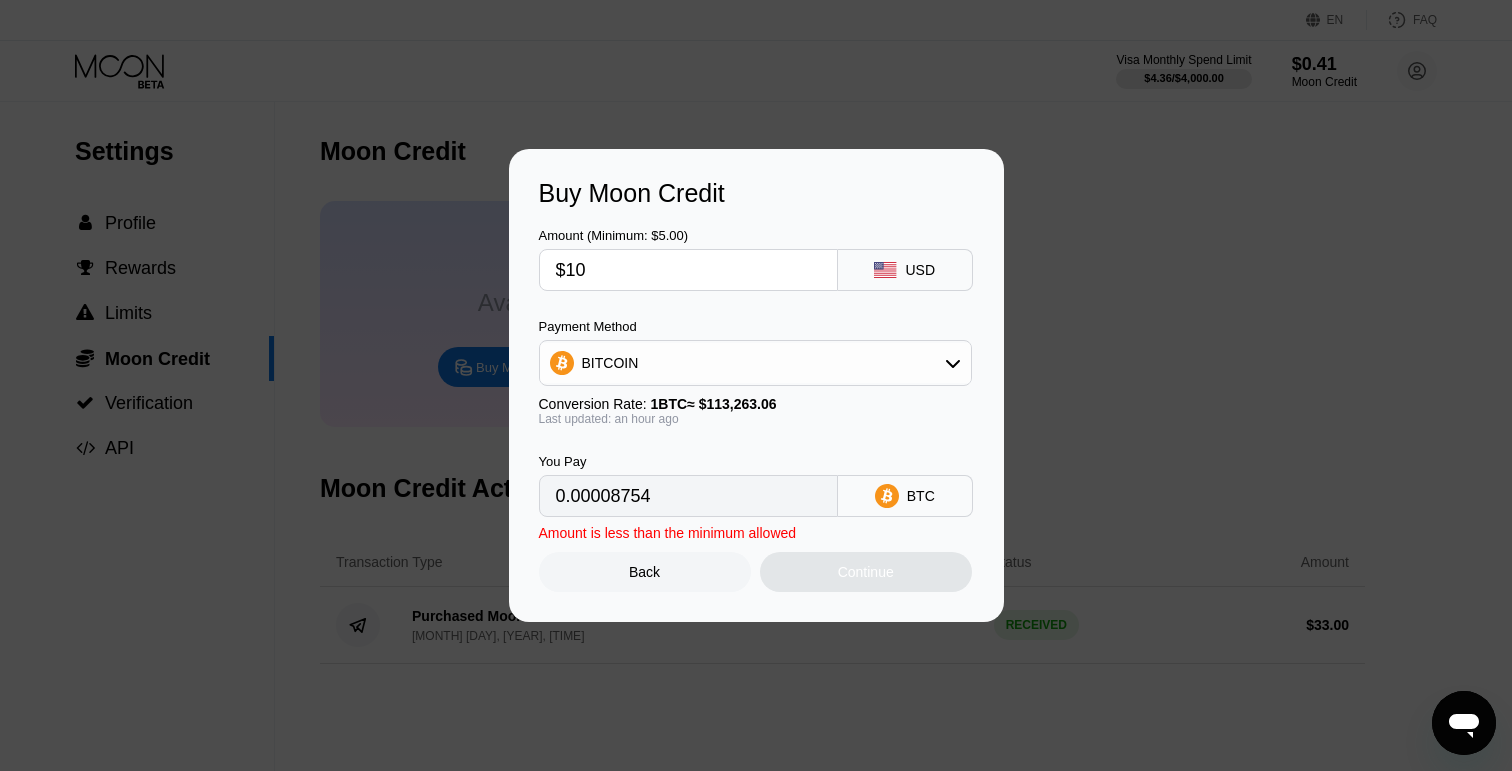 type on "$100" 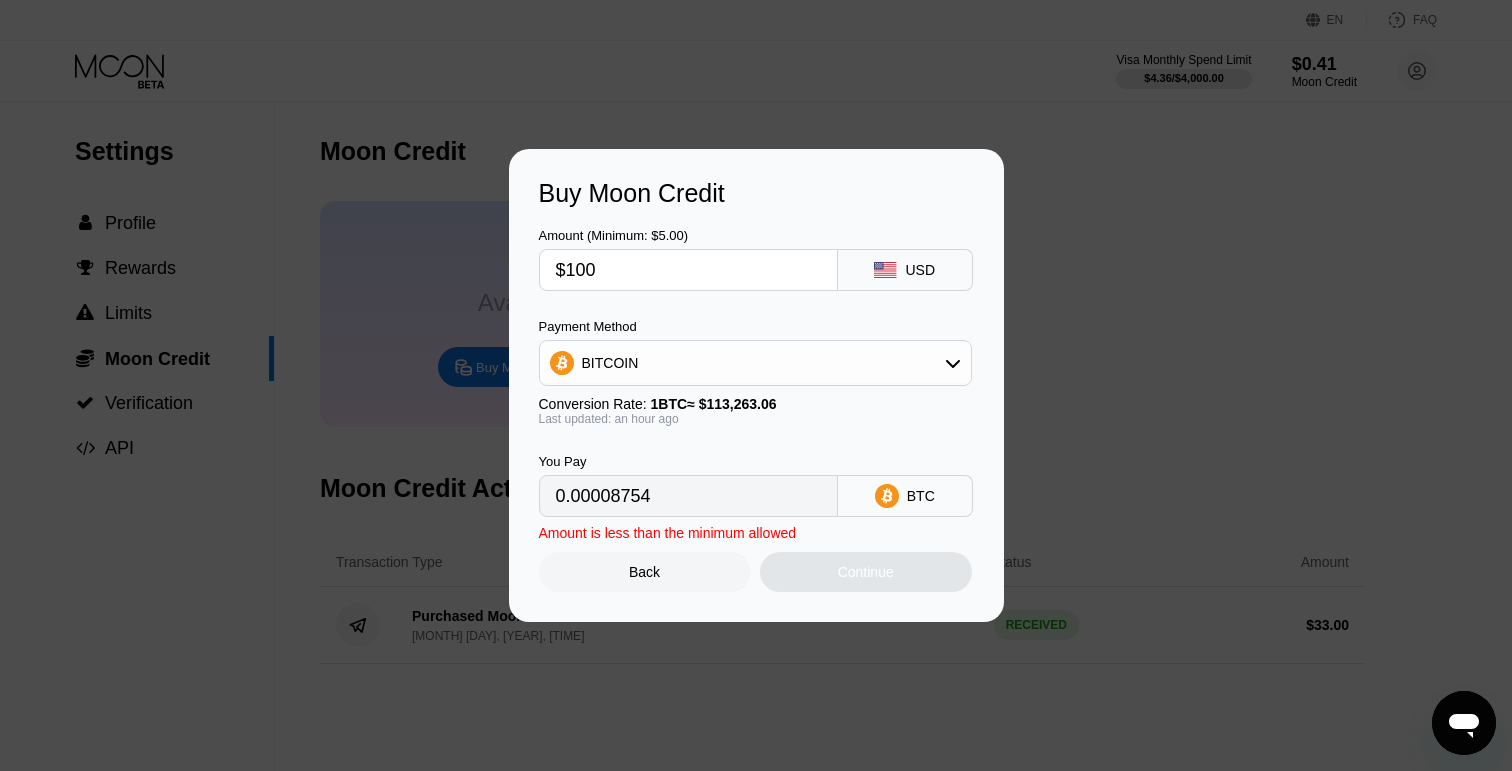 type on "0.00087539" 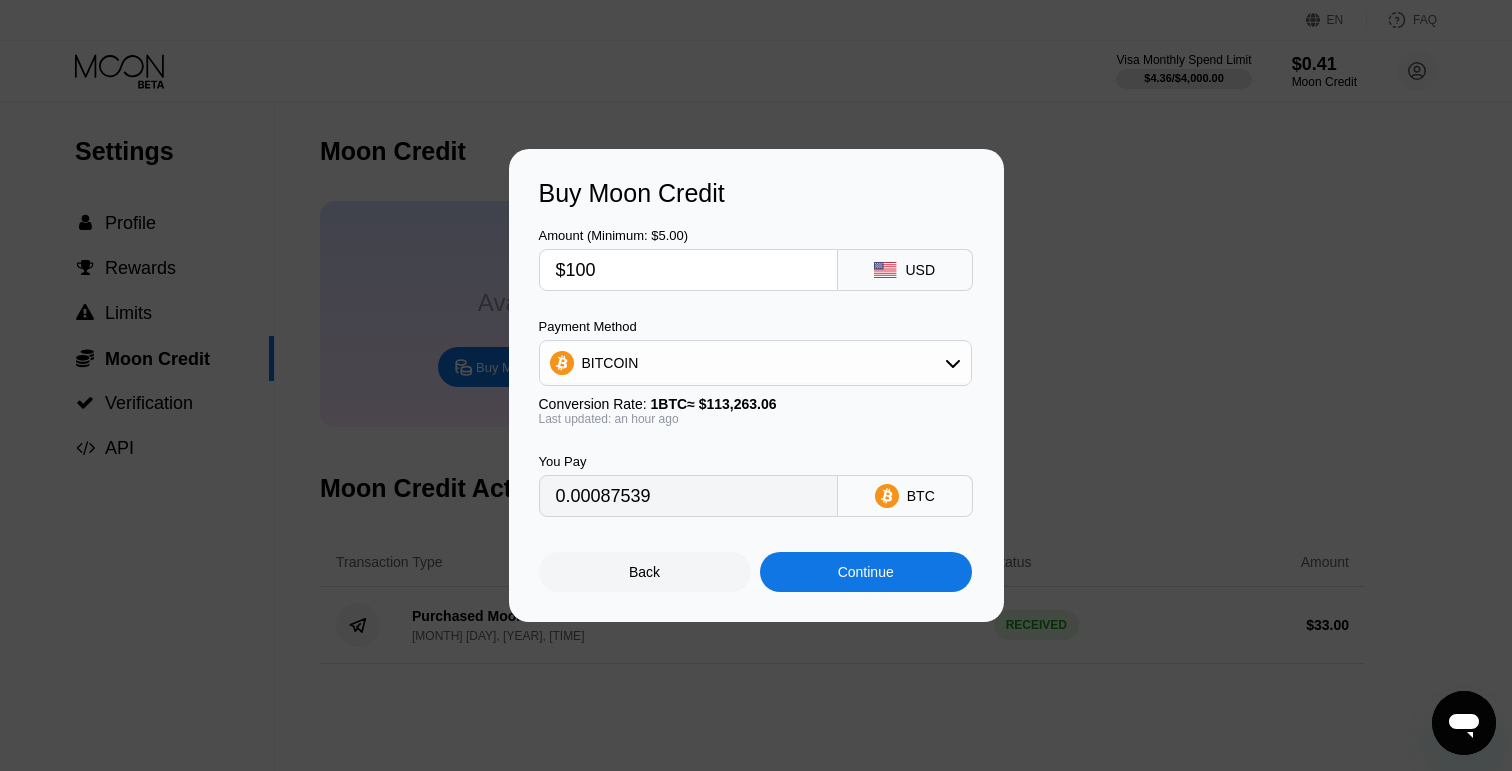 type on "$100" 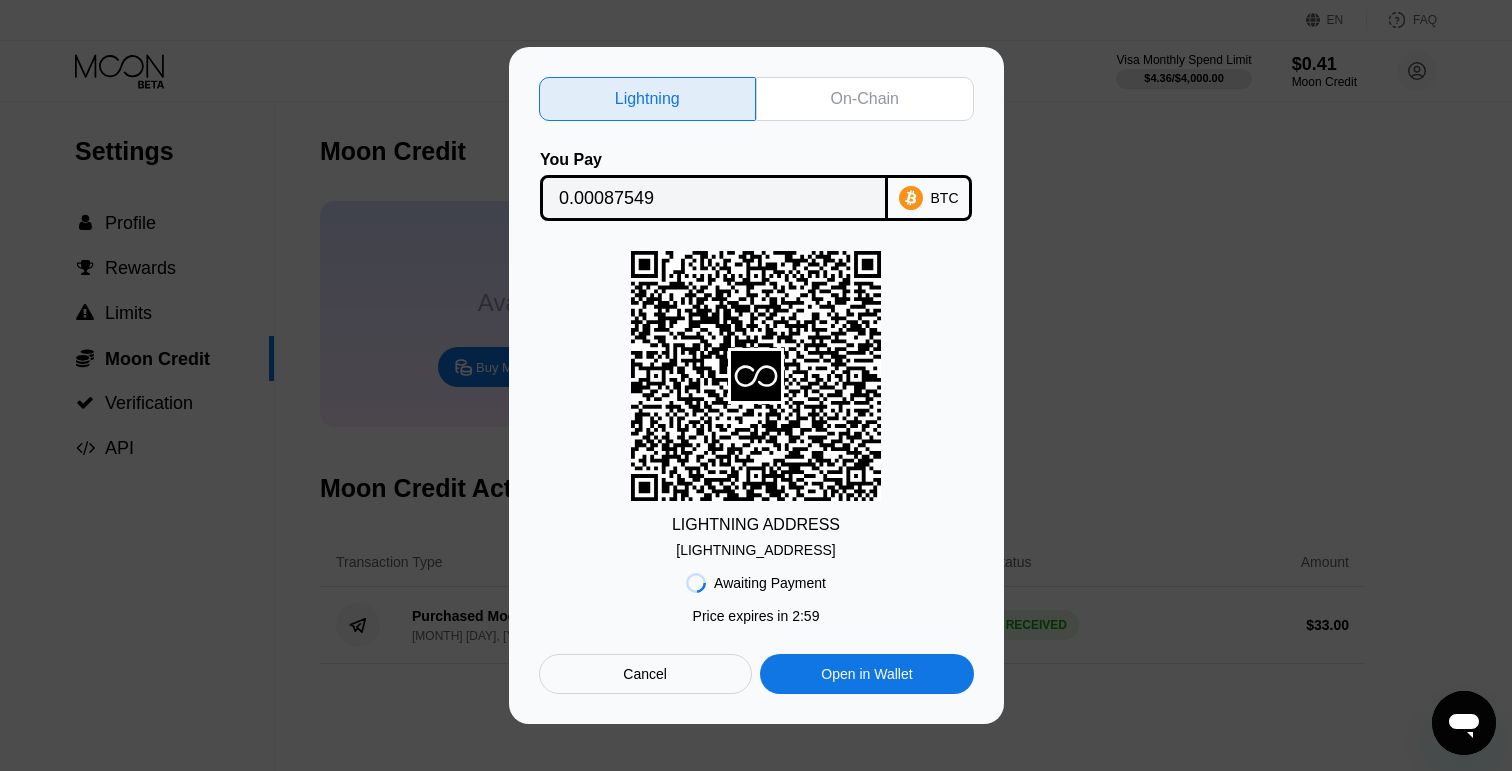click on "Lightning On-Chain You Pay [AMOUNT] BTC LIGHTNING   ADDRESS [LIGHTNING_ADDRESS] Awaiting Payment Price expires in   2 : 59 Cancel Open in Wallet" at bounding box center [756, 385] 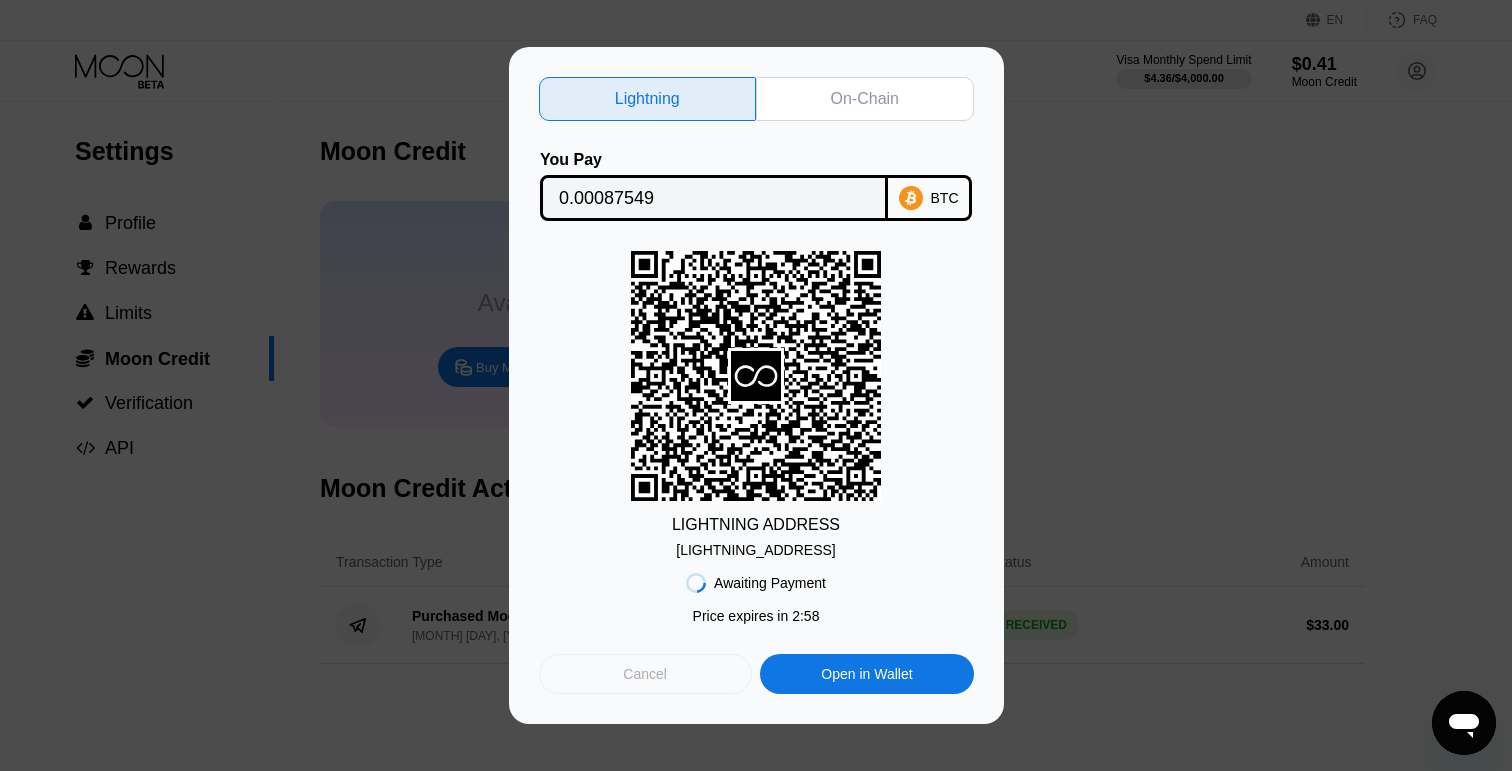 click on "Cancel" at bounding box center (645, 674) 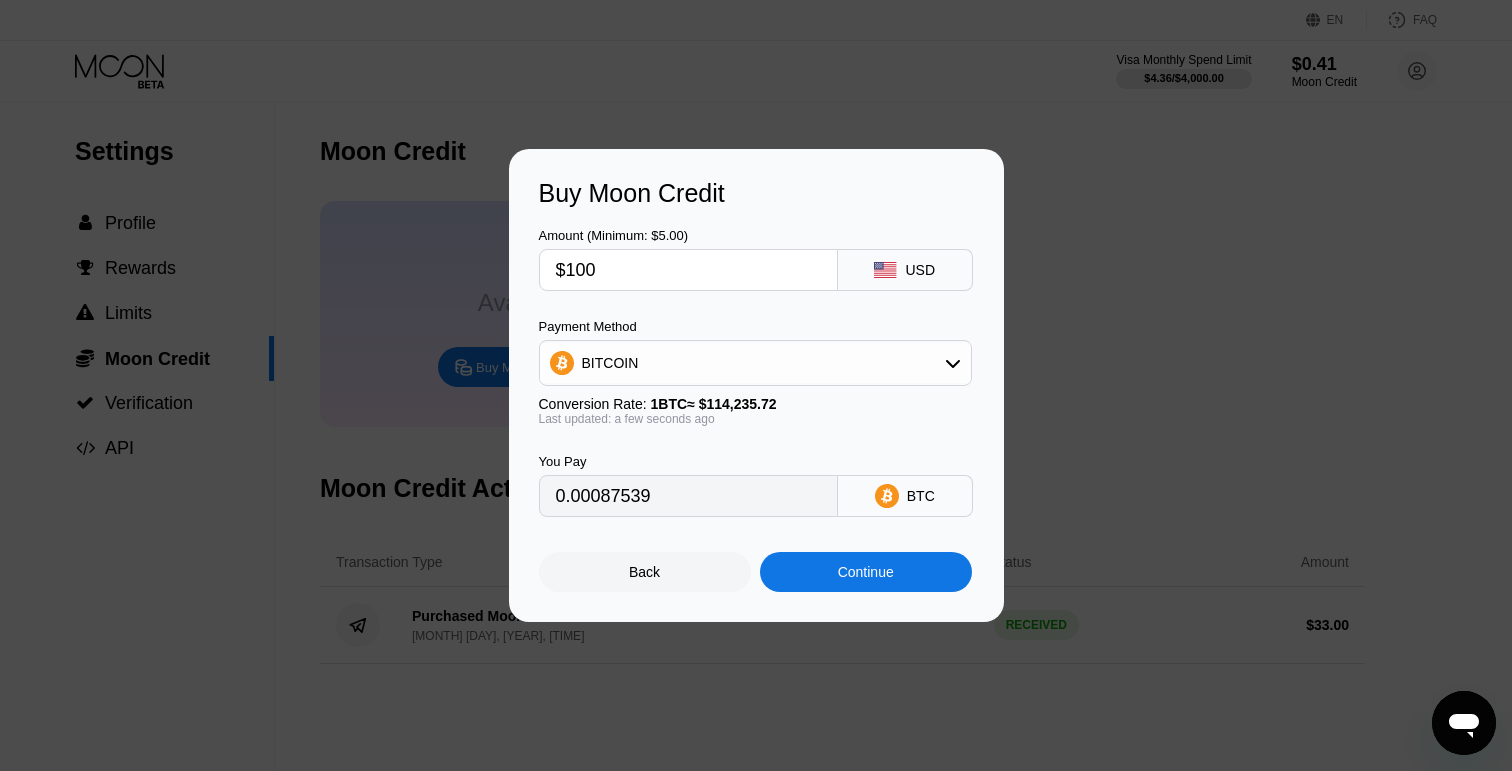 click on "Continue" at bounding box center [866, 572] 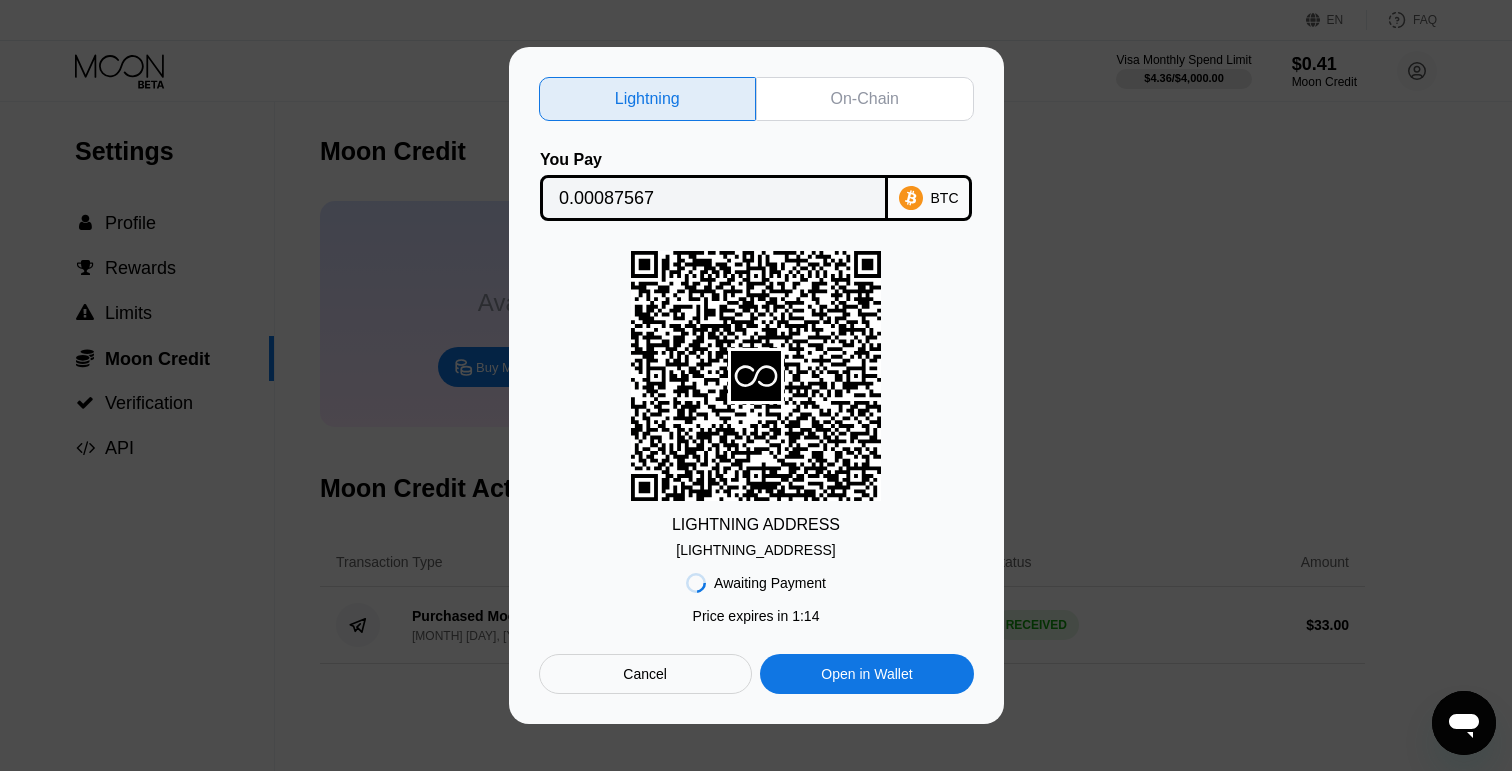 click on "0.00087567" at bounding box center [714, 198] 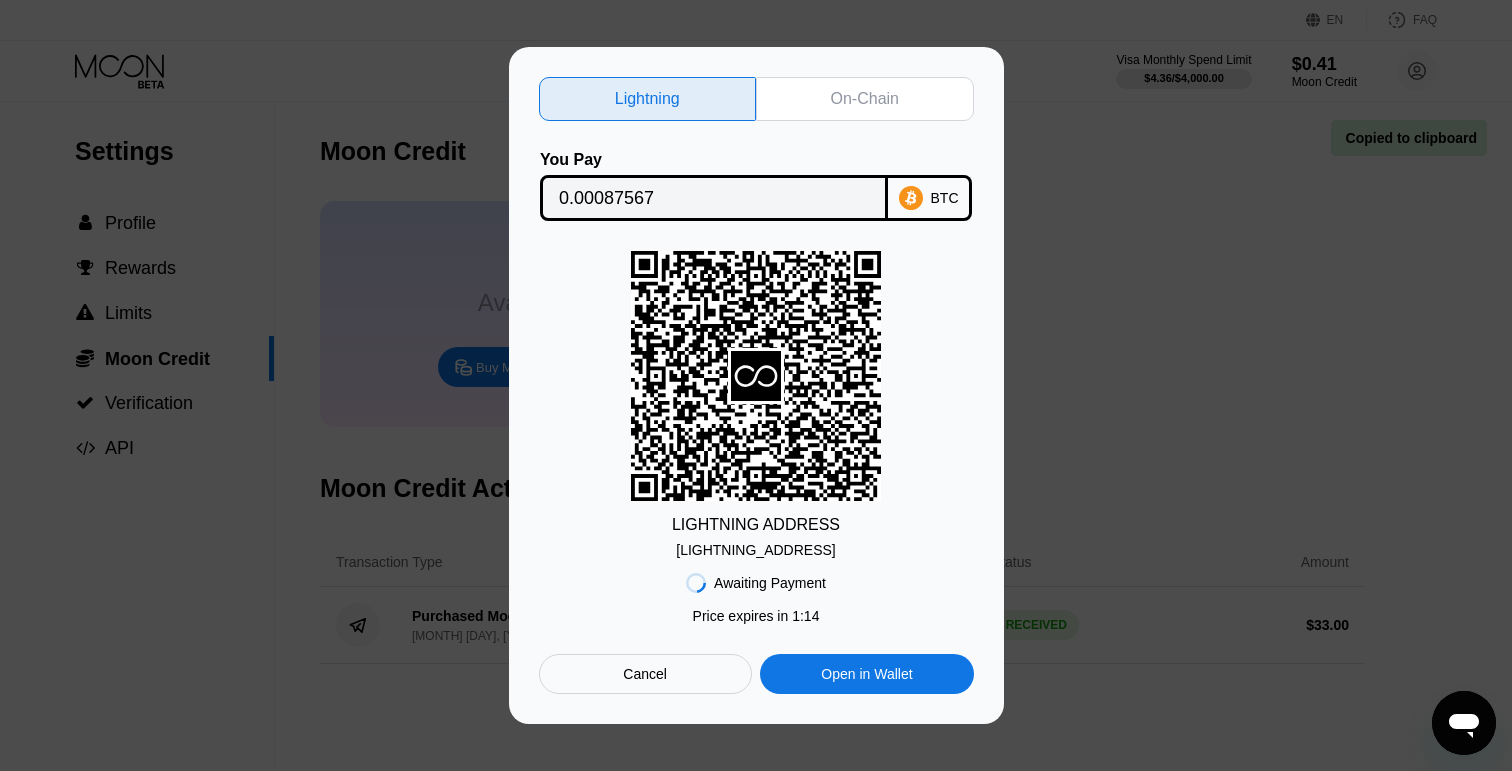 click on "On-Chain" at bounding box center (865, 99) 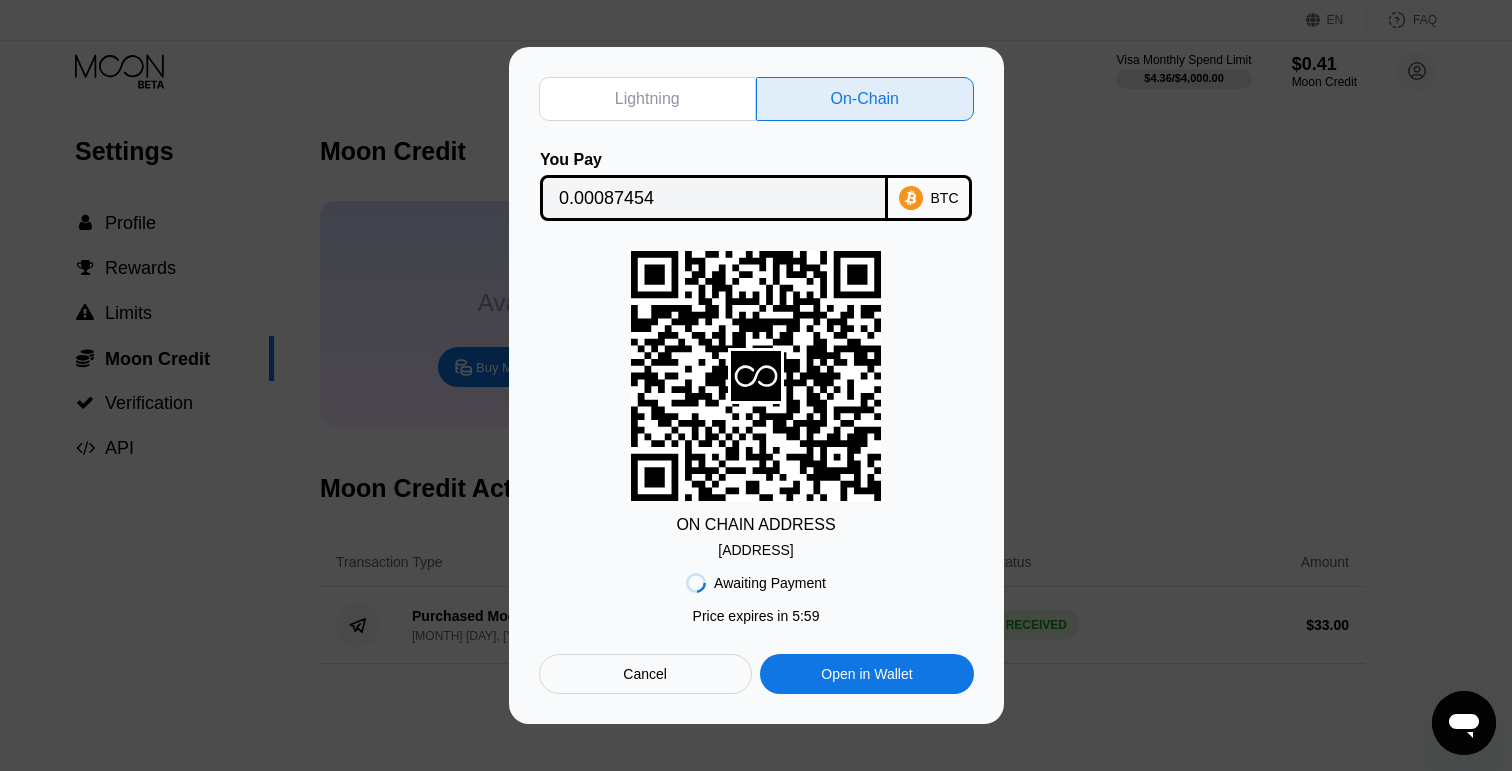 click on "Lightning On-Chain You Pay [AMOUNT] BTC ON CHAIN   ADDRESS [ADDRESS] Awaiting Payment Price expires in   1 : 10 Price expires in   5 : 59 Cancel Open in Wallet" at bounding box center [756, 385] 